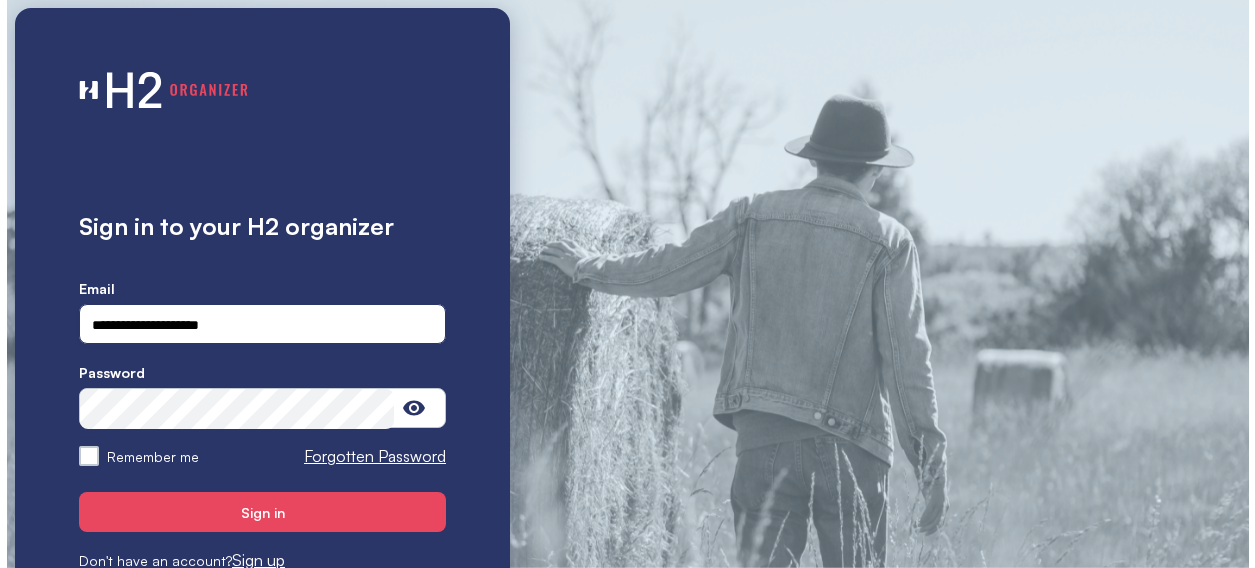 scroll, scrollTop: 0, scrollLeft: 0, axis: both 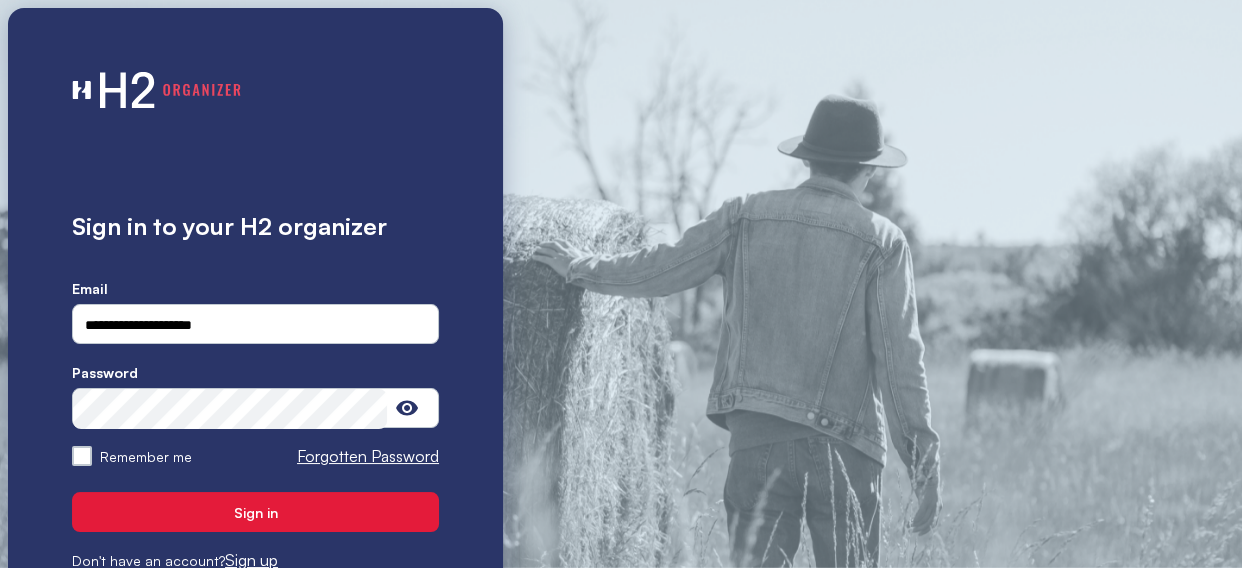 click on "Sign in" at bounding box center [256, 512] 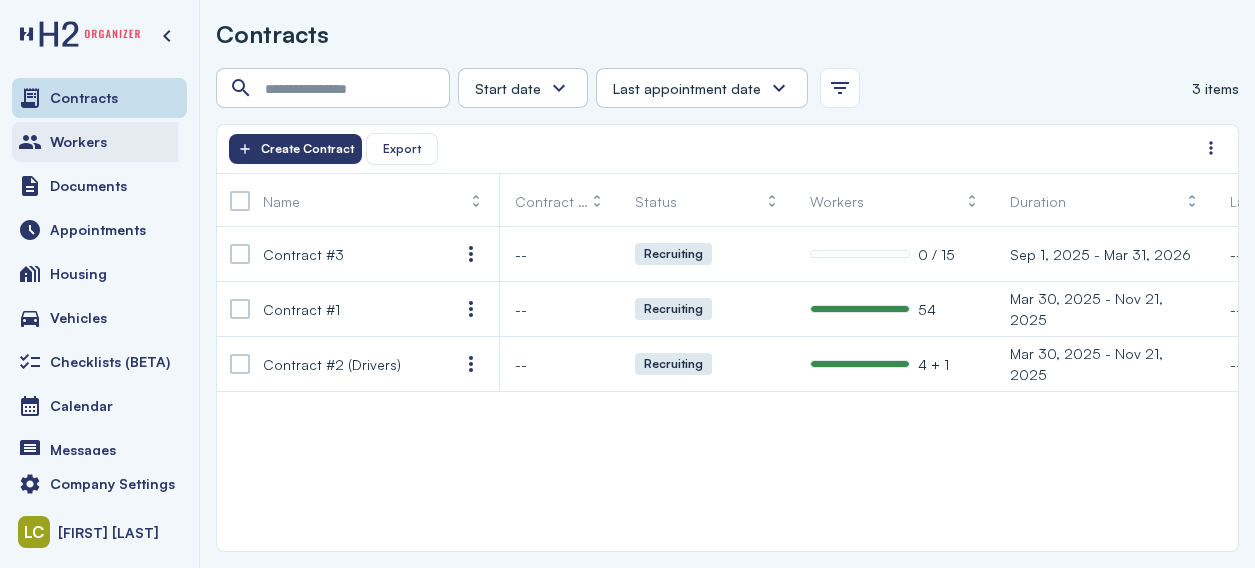 click on "Workers" at bounding box center [78, 142] 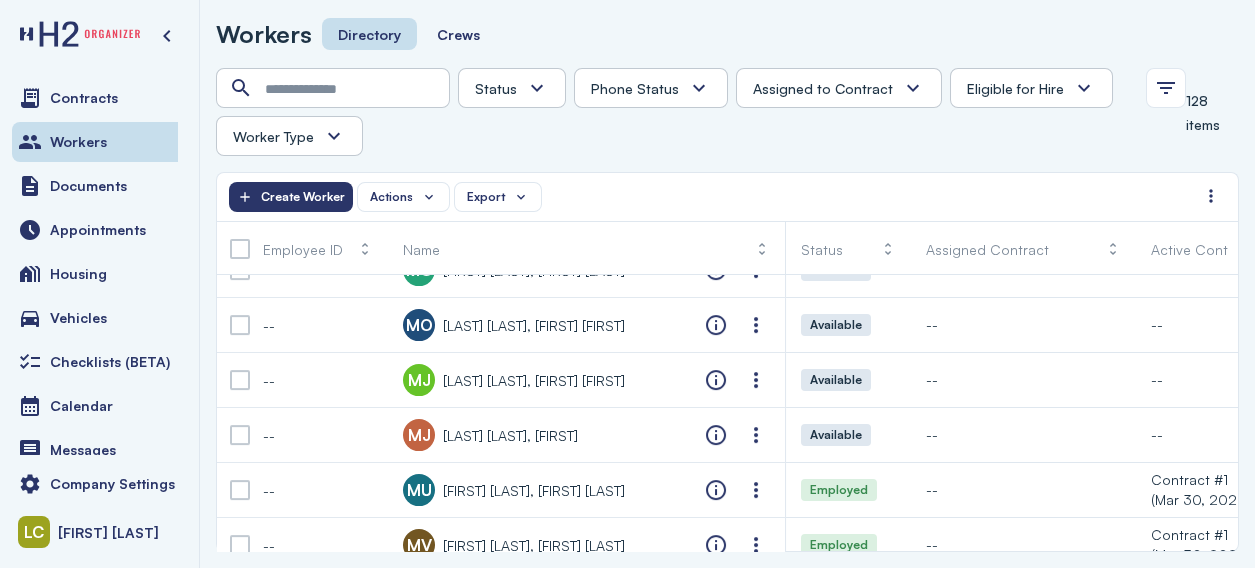 scroll, scrollTop: 4652, scrollLeft: 0, axis: vertical 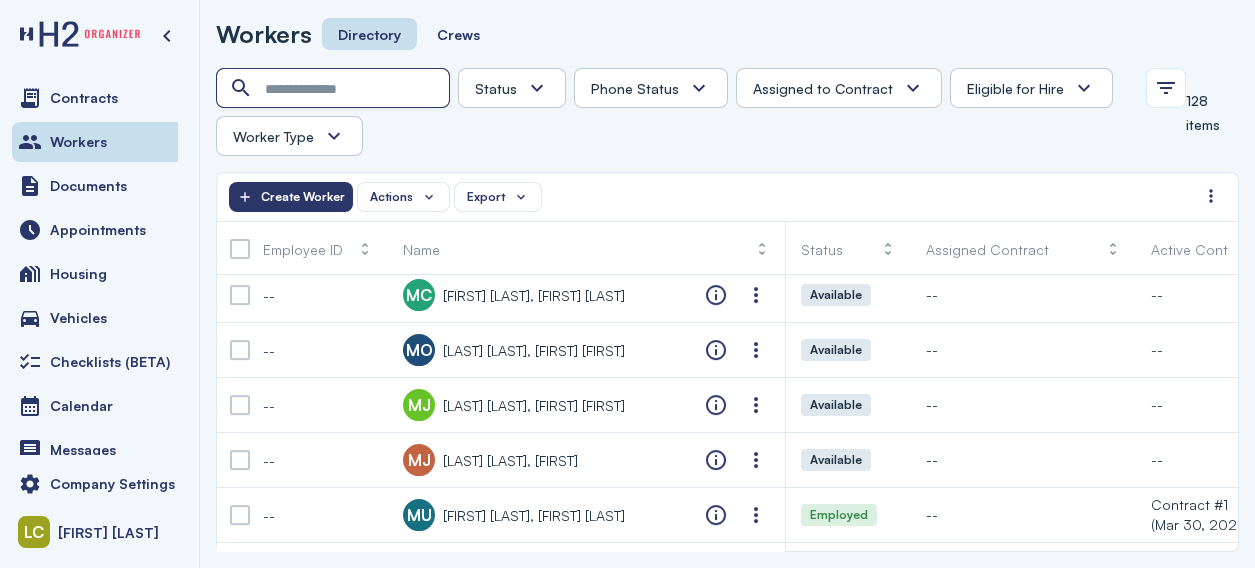 click at bounding box center [335, 89] 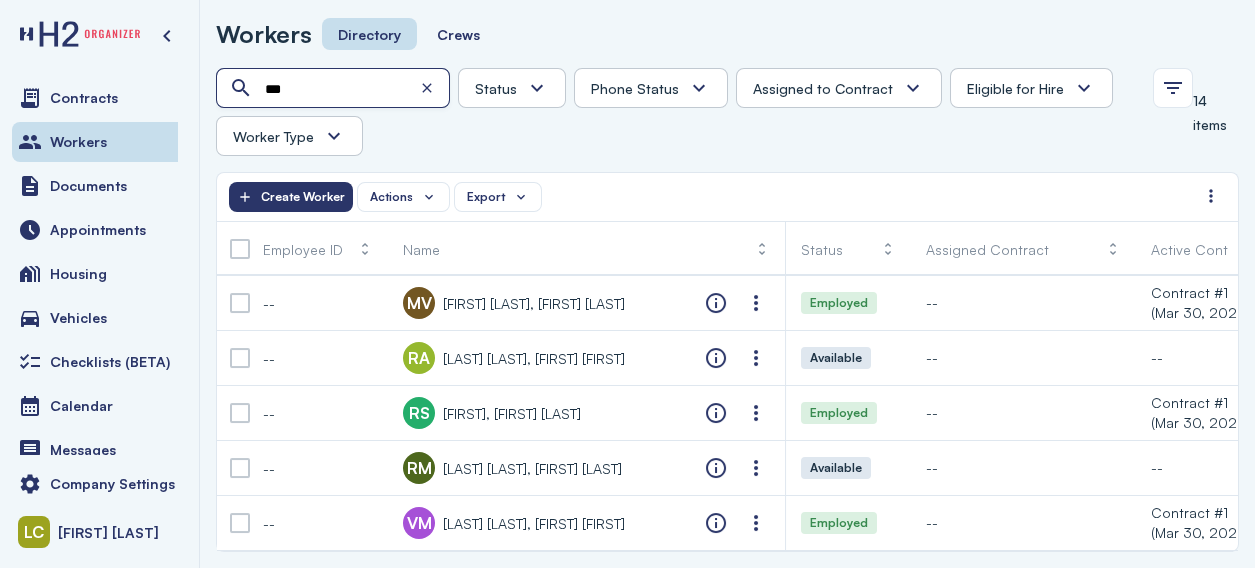 scroll, scrollTop: 115, scrollLeft: 0, axis: vertical 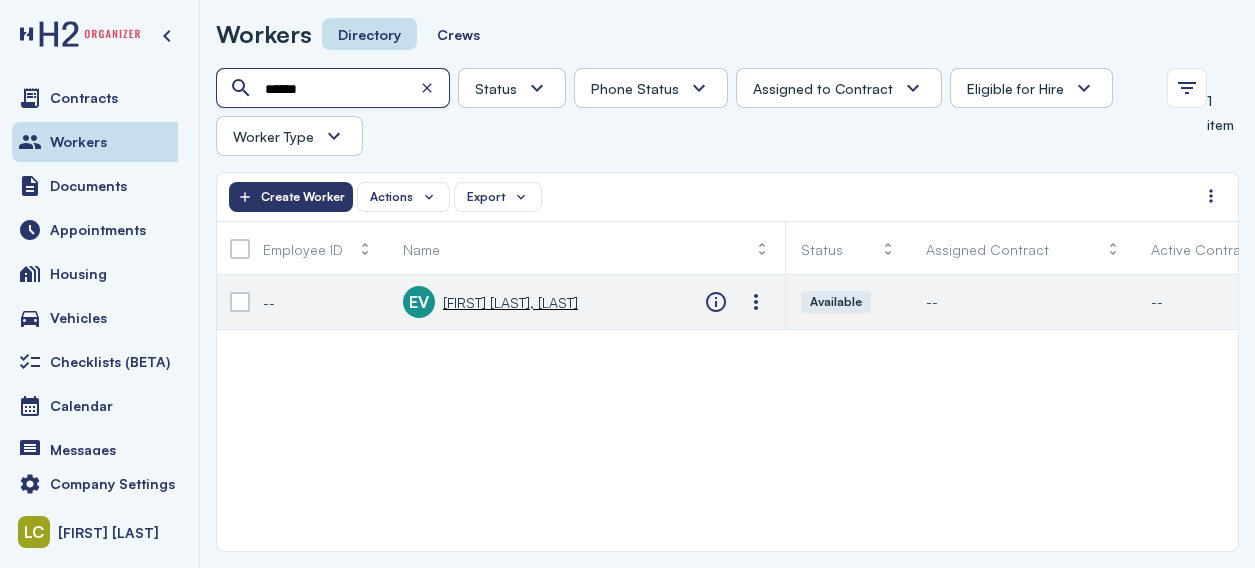 type on "******" 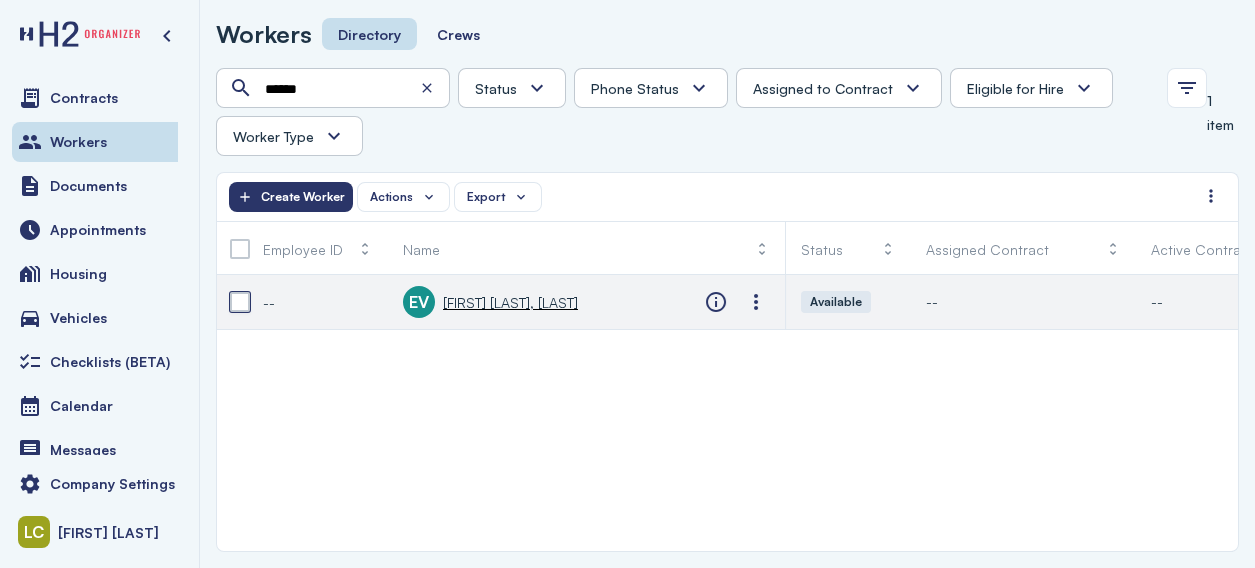 click at bounding box center [240, 302] 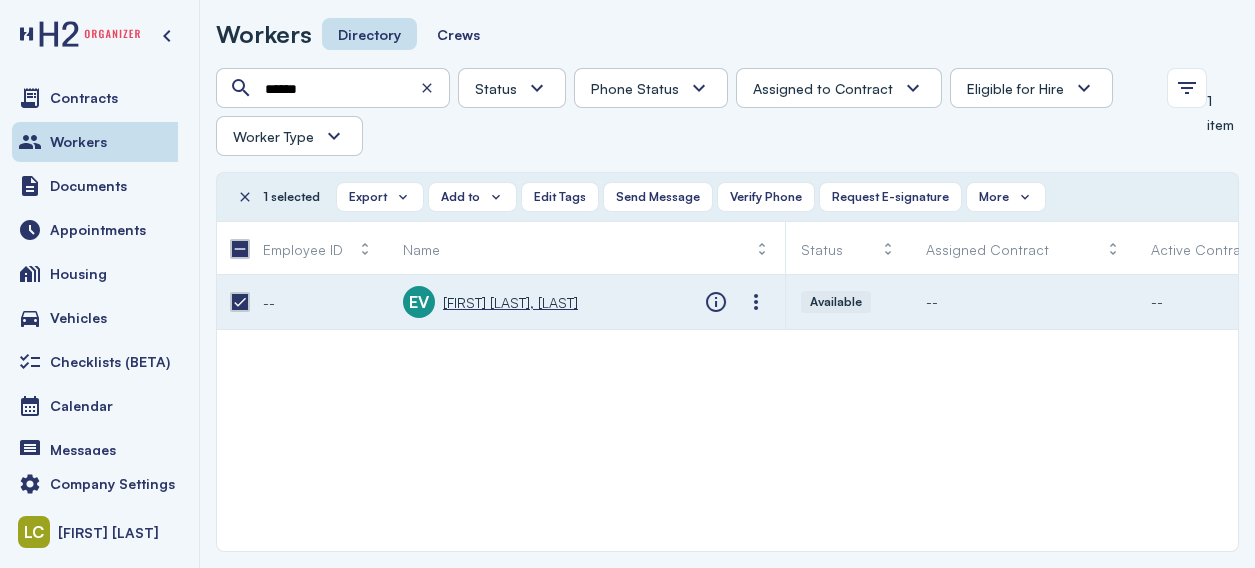 click on "[FIRST] [LAST], [LAST]" at bounding box center (510, 302) 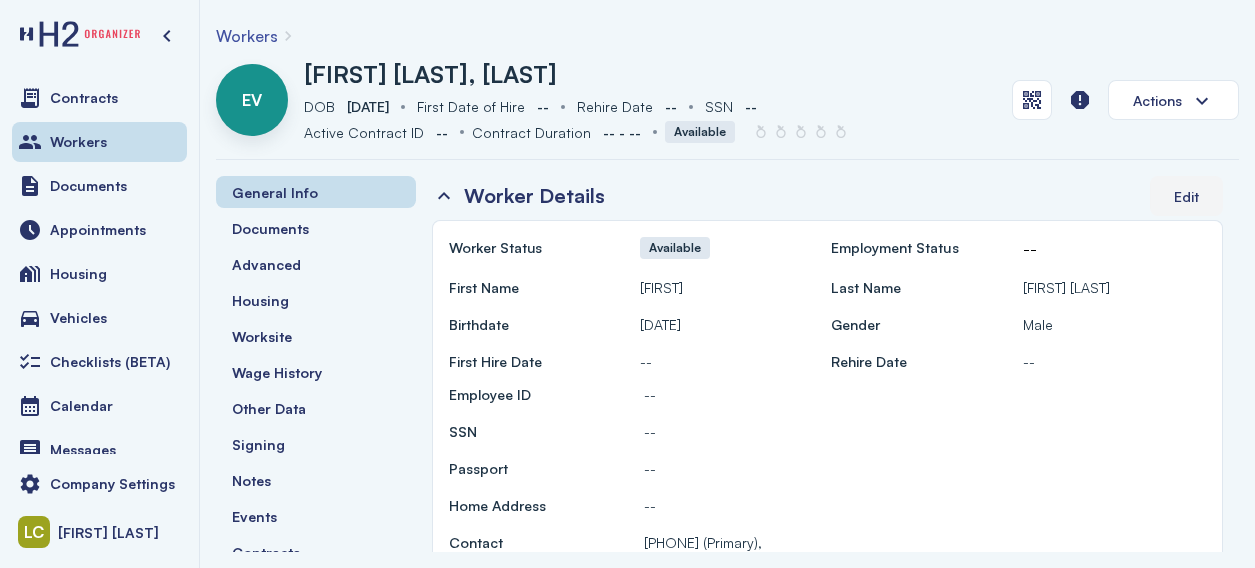 click on "Edit" at bounding box center (1186, 196) 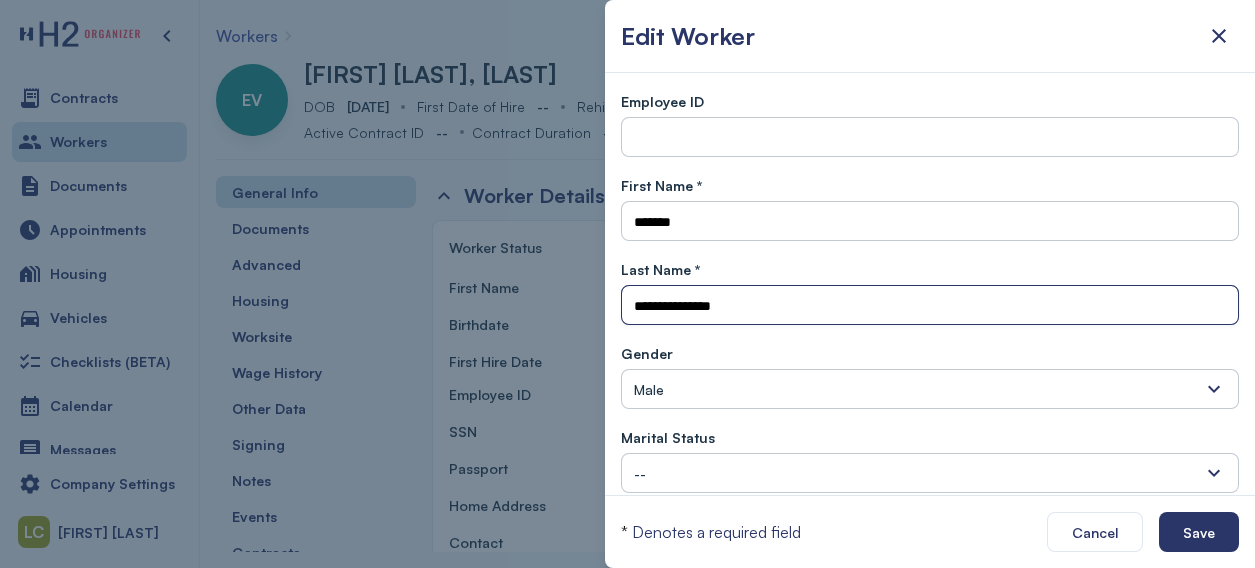 drag, startPoint x: 747, startPoint y: 310, endPoint x: 563, endPoint y: 333, distance: 185.43193 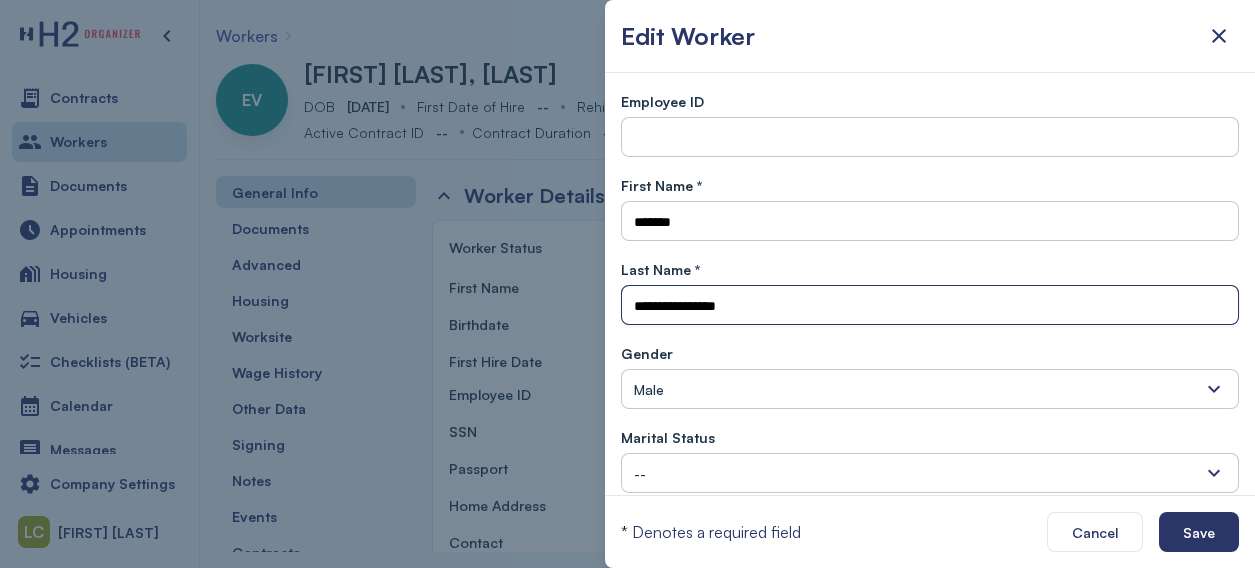 type on "**********" 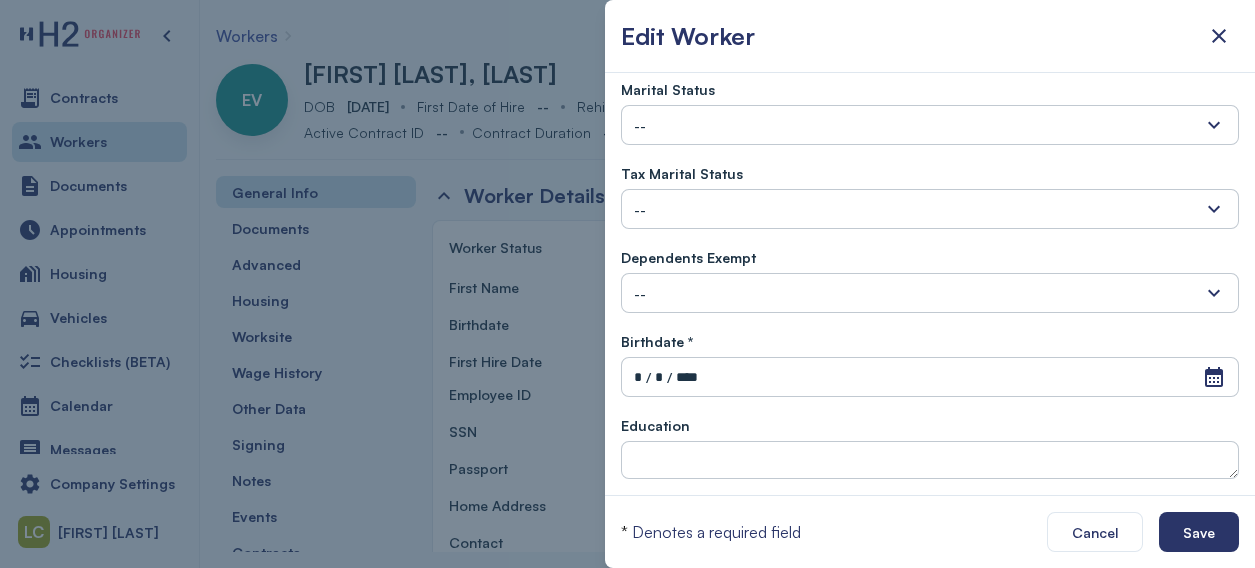 scroll, scrollTop: 533, scrollLeft: 0, axis: vertical 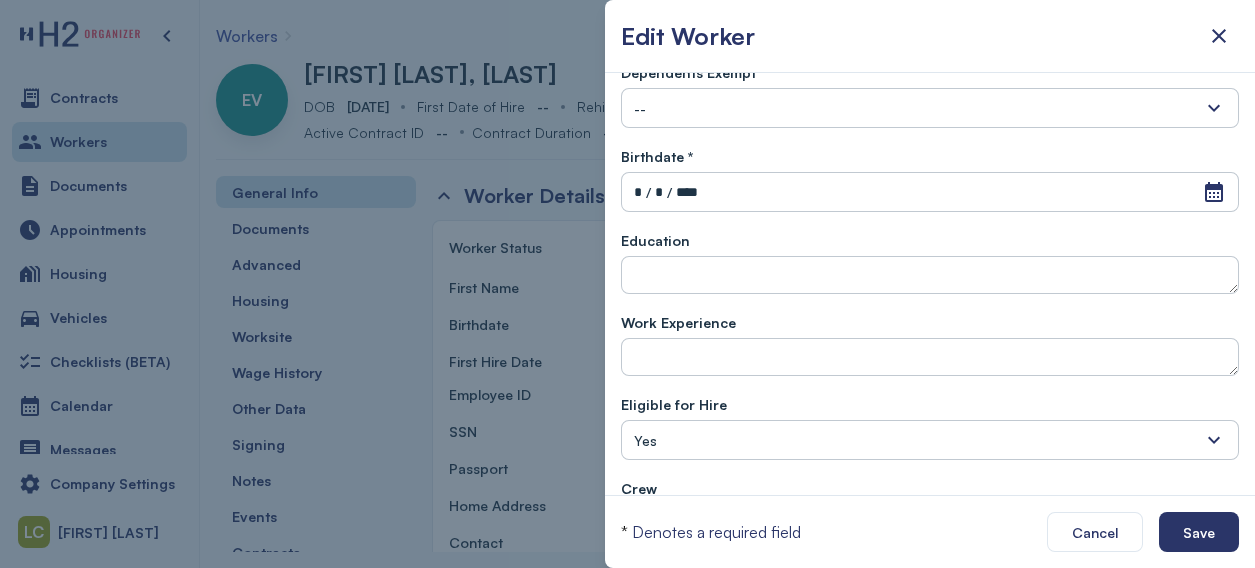click on "Open Calendar   *   /   *   /   ****" at bounding box center [930, 192] 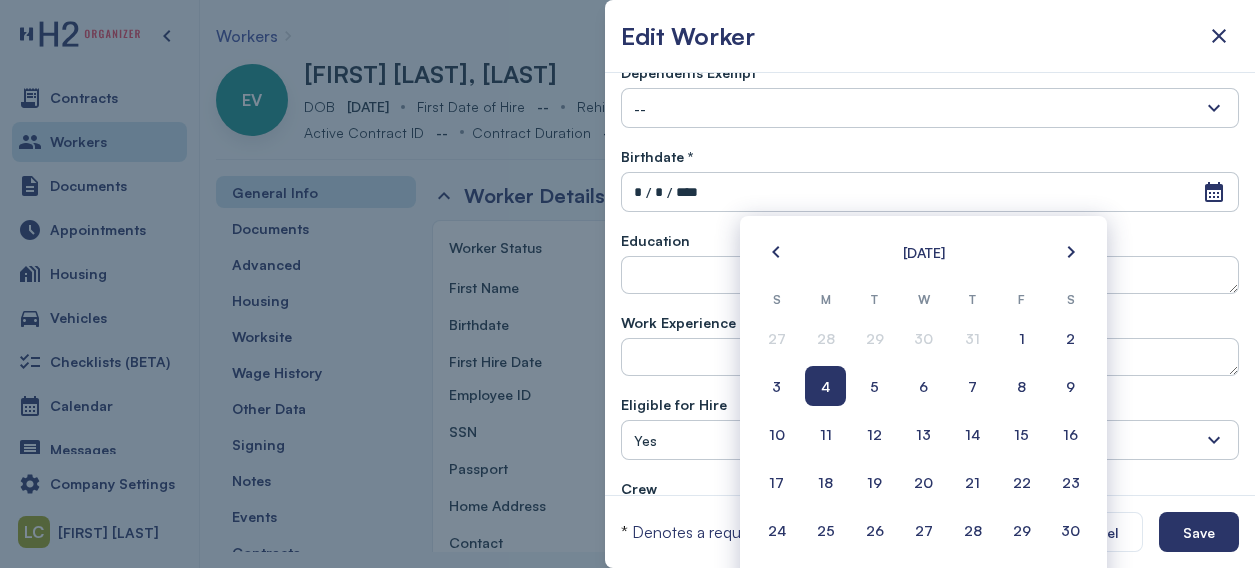 click on "****" at bounding box center [687, 192] 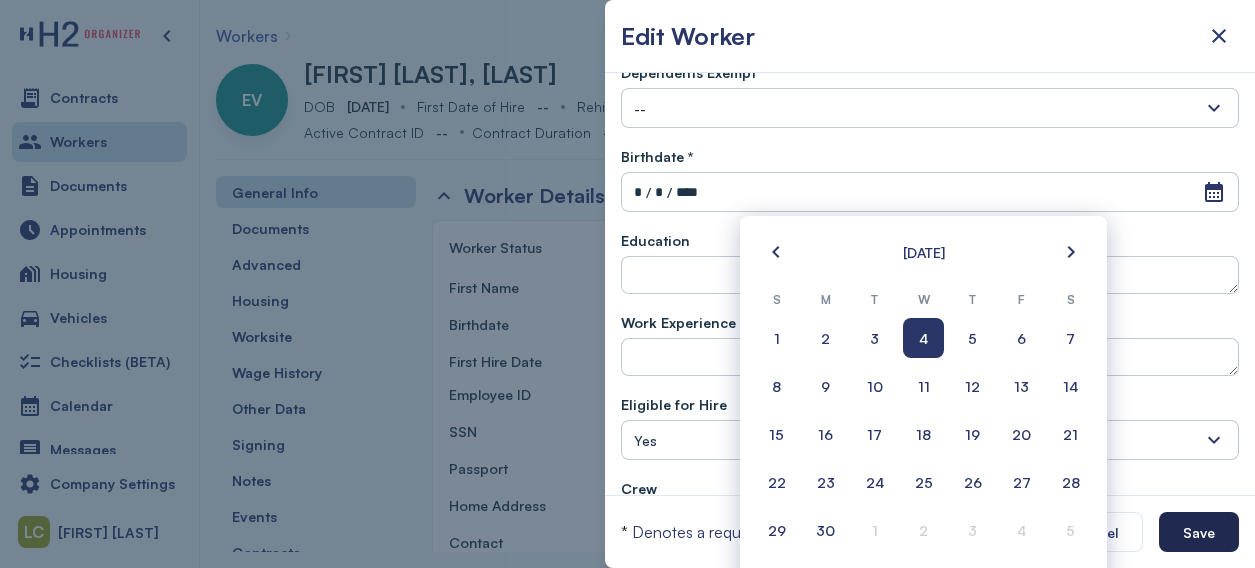 click on "Save" at bounding box center (1199, 532) 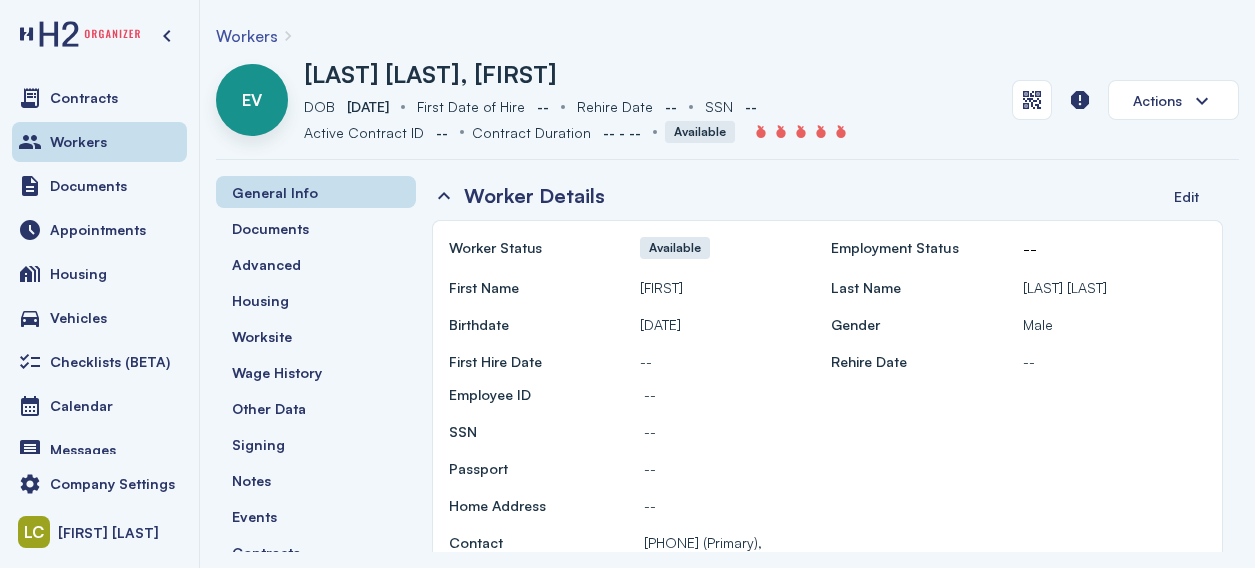 click on "Workers     EV       [LAST] [LAST], [FIRST]     DOB   DOB   Sep 4, 2002   First Date of Hire   First Date of Hire   --   Rehire Date   Rehire Date   --   SSN   SSN   --   Active Contract ID   Active Contract ID   --   Contract Duration   Contract Duration   -- - --   Available                                           Actions                 General Info Documents Advanced Housing Worksite Wage History Other Data Signing Notes Events Contracts Benefits Reimbursements         Worker Details         Edit           Worker Status   Available     Employment Status   --   First Name   [FIRST]   Last Name   [LAST]   Birthdate   Sep 4, 2002   Gender   Male   First Hire Date   --   Rehire Date   --   Employee ID   --   SSN   --   Passport   --   Home Address   --   Contact   [PHONE] (Primary),    Marital Status   --   Tax Marital Status   --   Dependents Exempt   No   Dependents under 17   --   Other Dependents   --   Education   --   Work Experience   --   Eligible for Hire   Yes   Worker Type   H2" at bounding box center [727, 284] 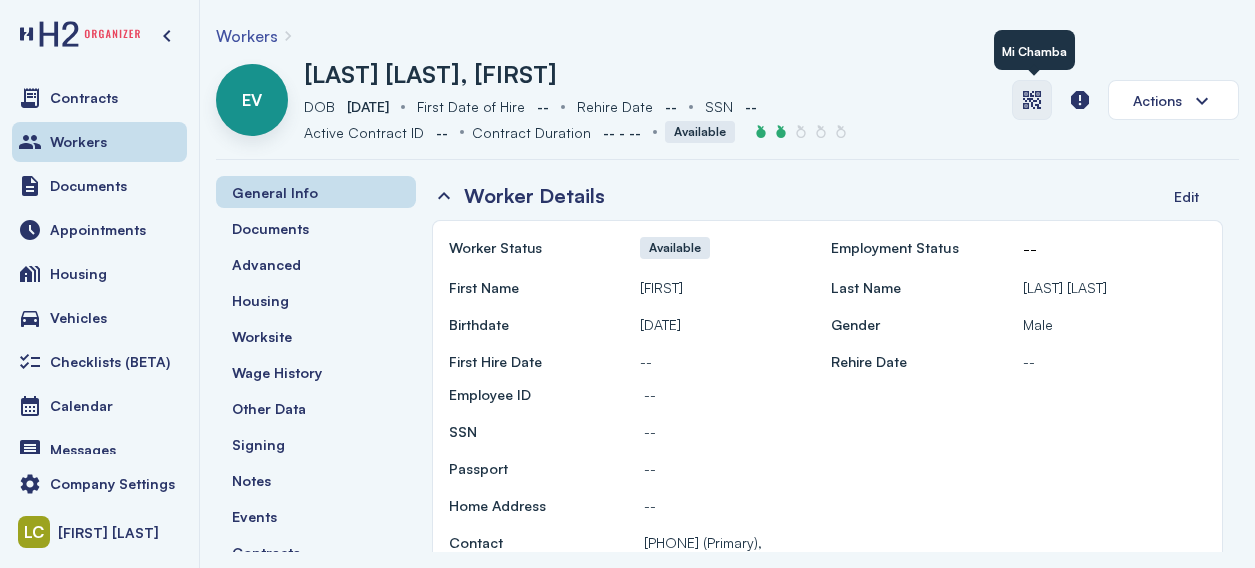 click at bounding box center (1032, 100) 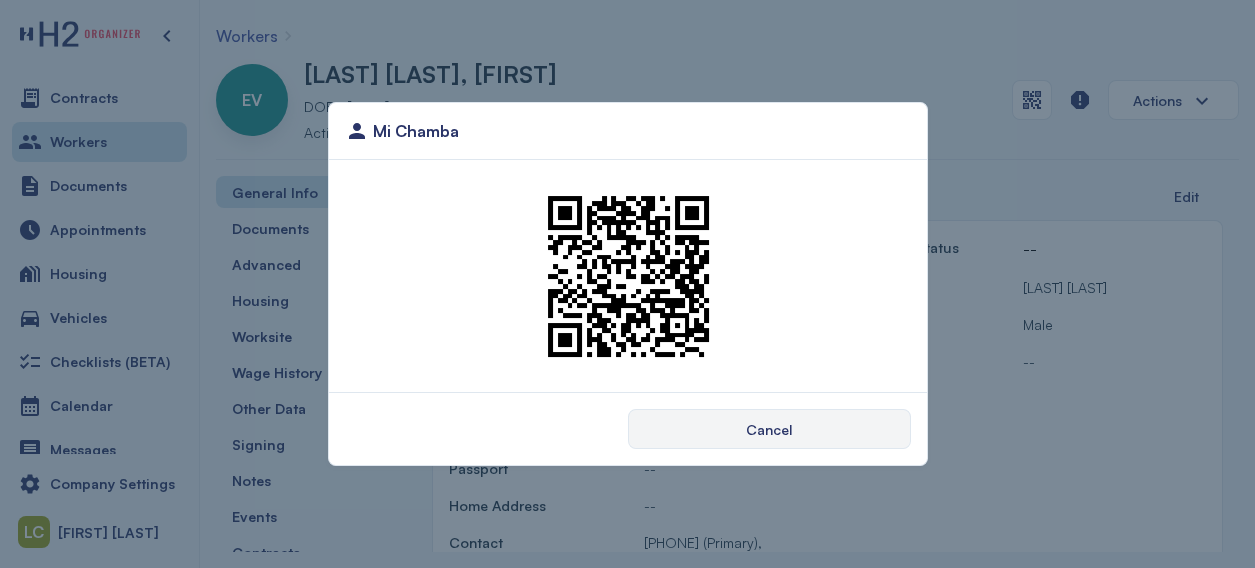 click on "Cancel" at bounding box center (769, 429) 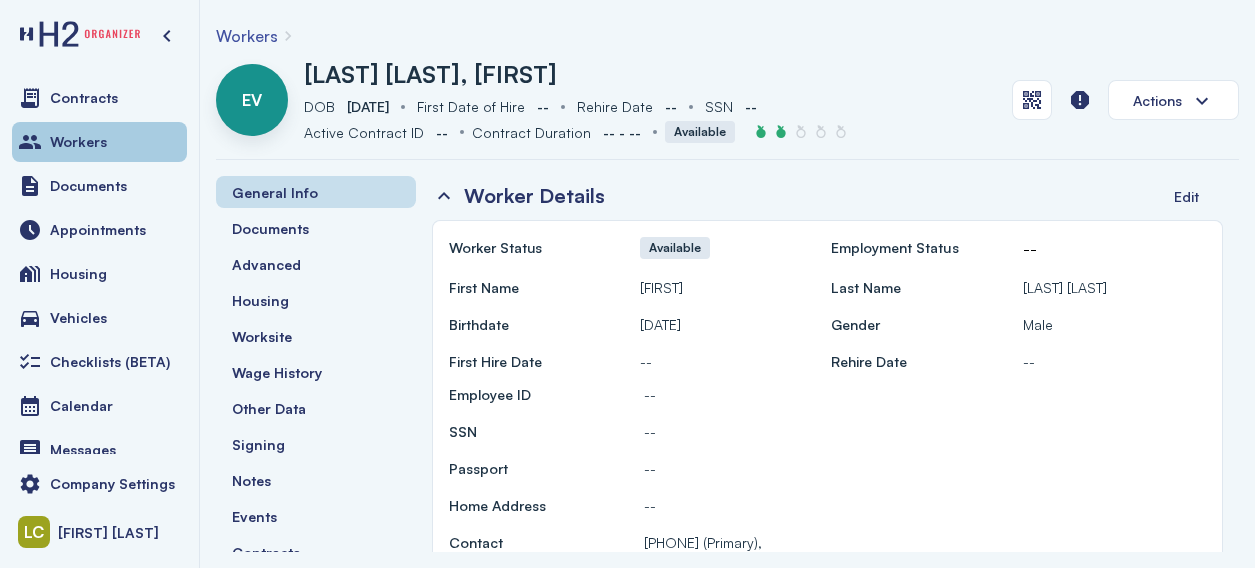 click on "Workers" at bounding box center [99, 142] 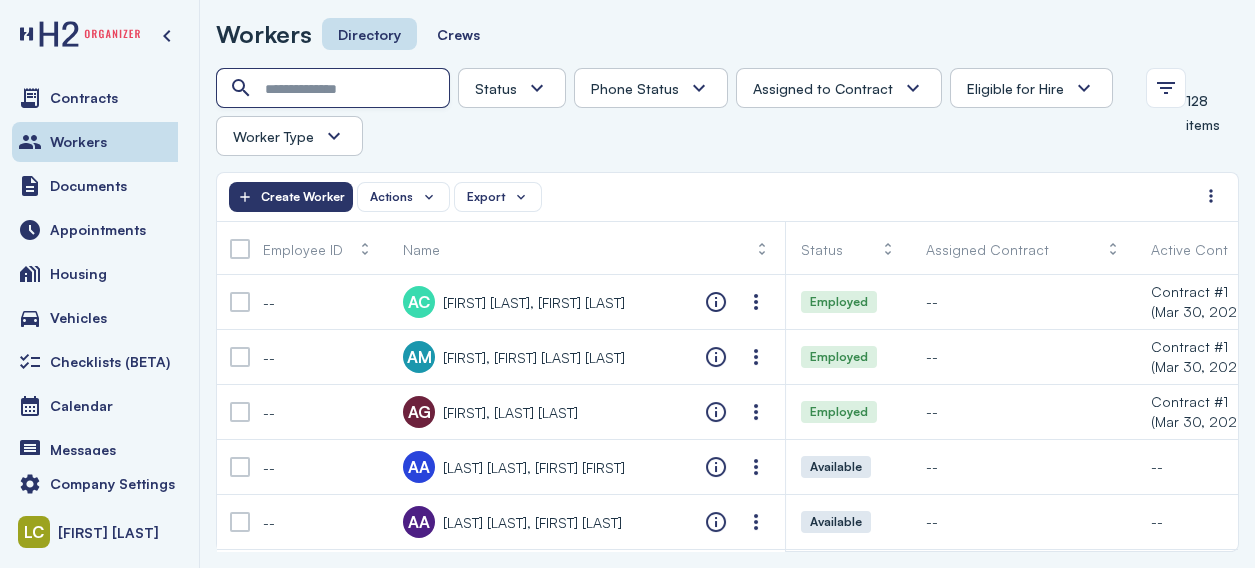 click at bounding box center [335, 89] 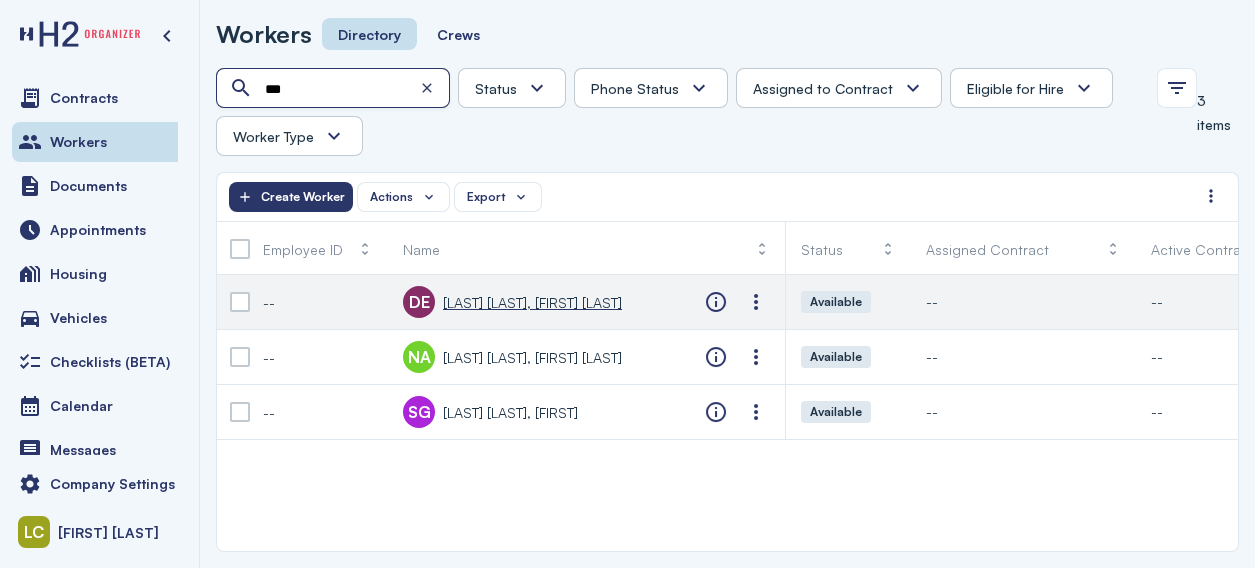 type on "***" 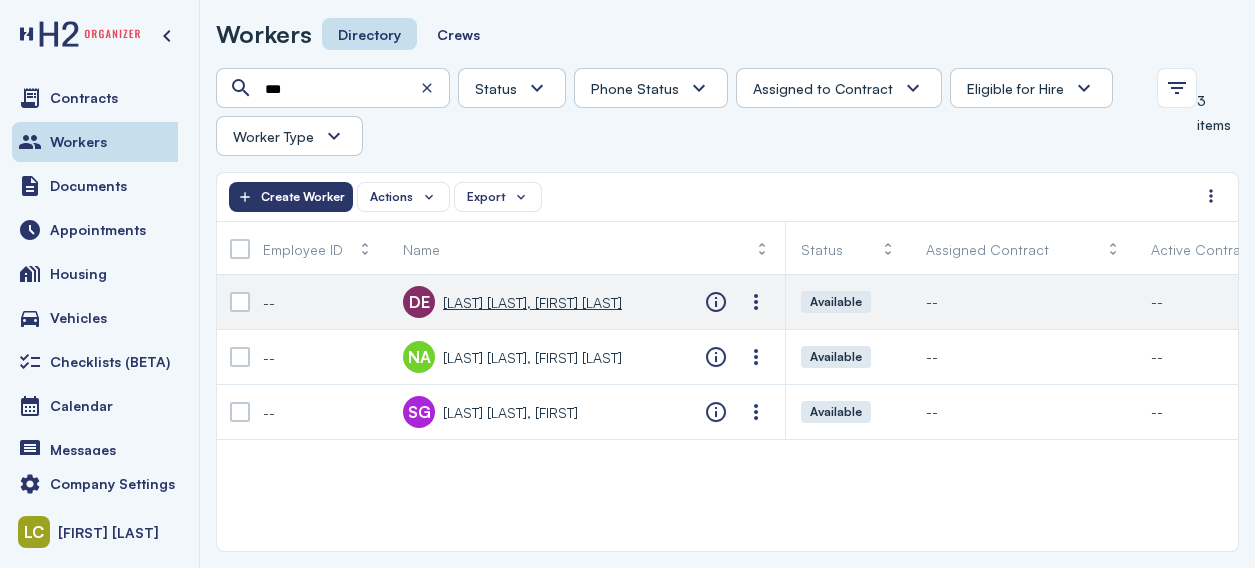 click on "[LAST] [LAST], [FIRST] [LAST]" at bounding box center [532, 302] 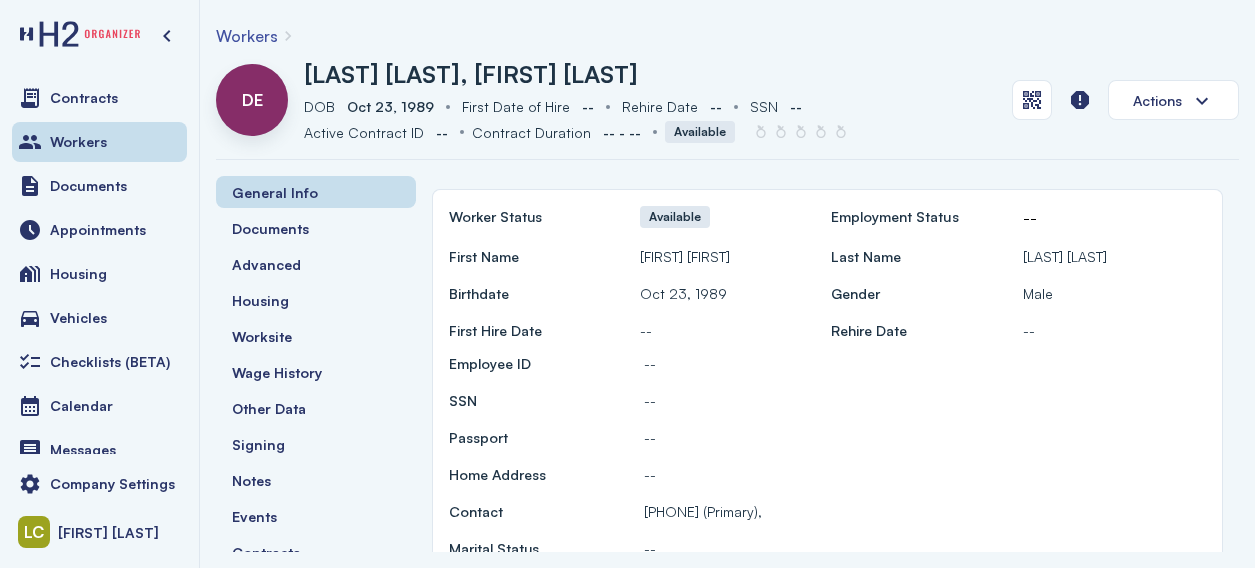 scroll, scrollTop: 0, scrollLeft: 0, axis: both 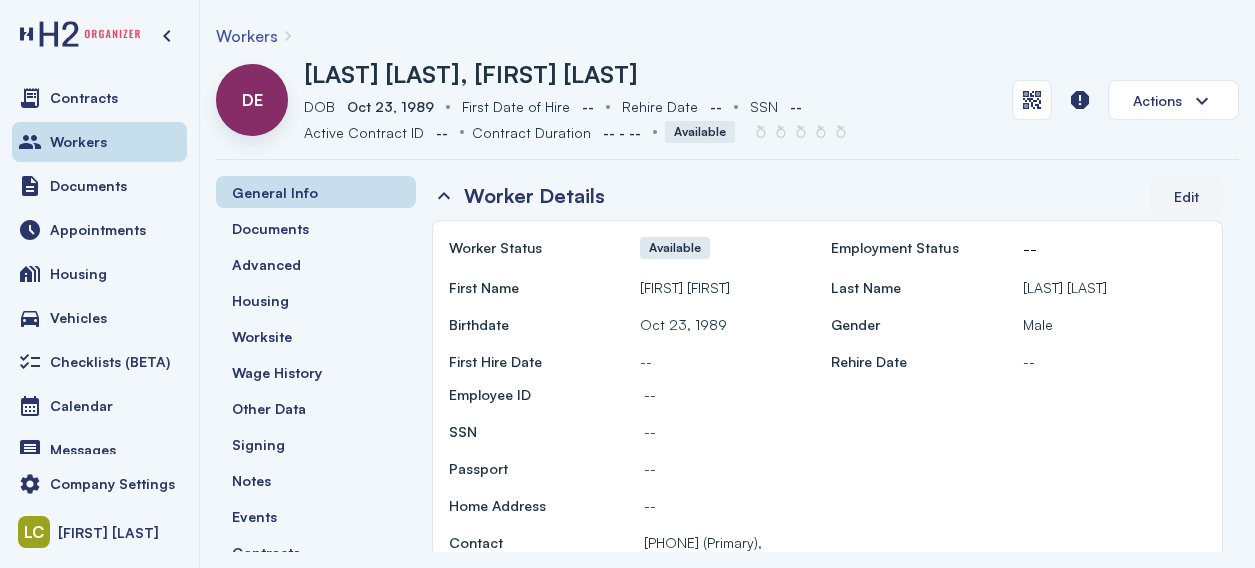 click on "Edit" at bounding box center (1186, 196) 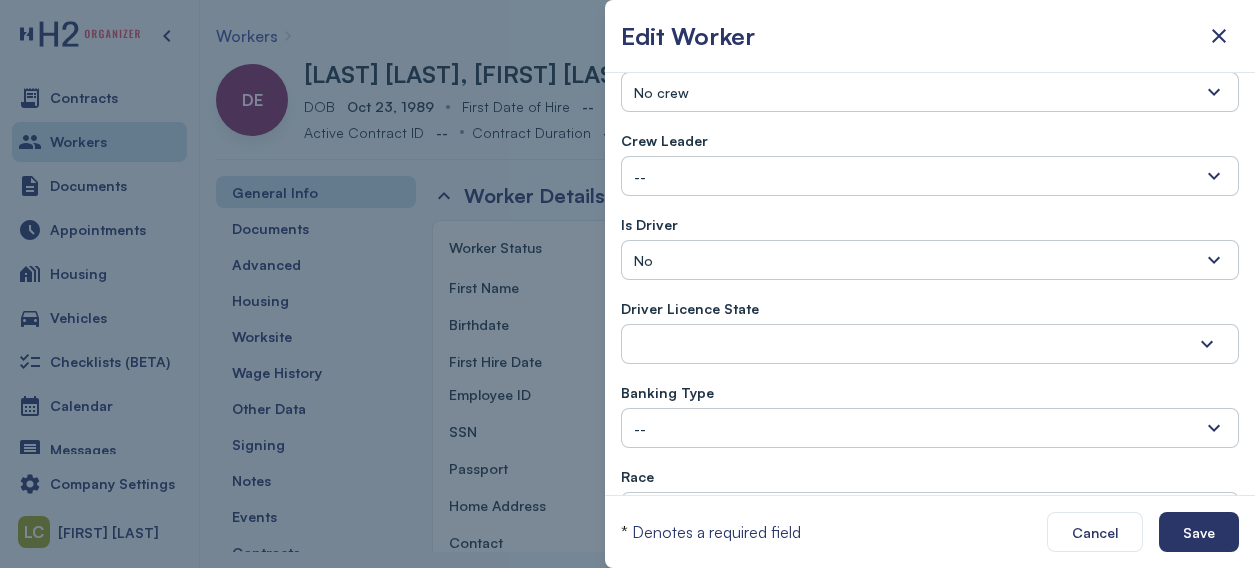 scroll, scrollTop: 1015, scrollLeft: 0, axis: vertical 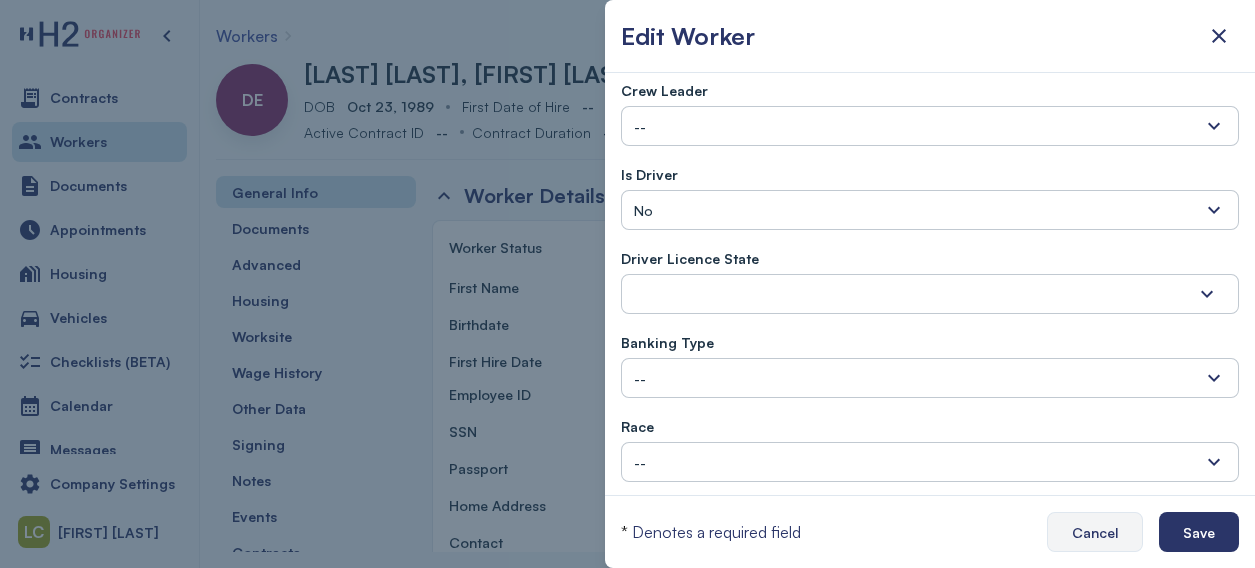 click on "Cancel" at bounding box center [1095, 532] 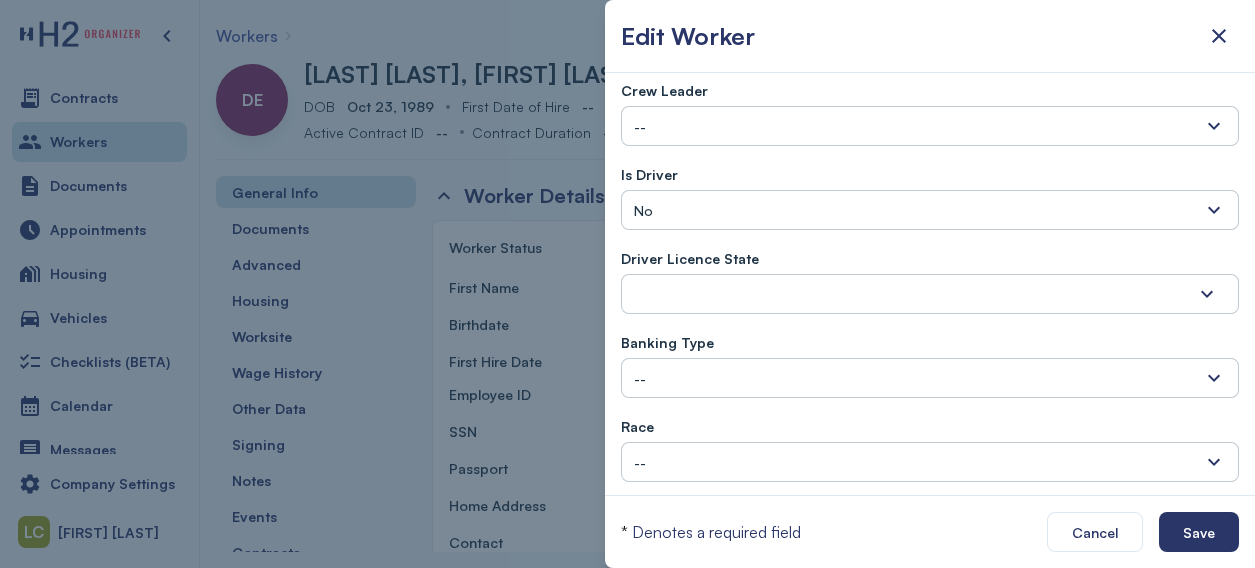 scroll, scrollTop: 1026, scrollLeft: 0, axis: vertical 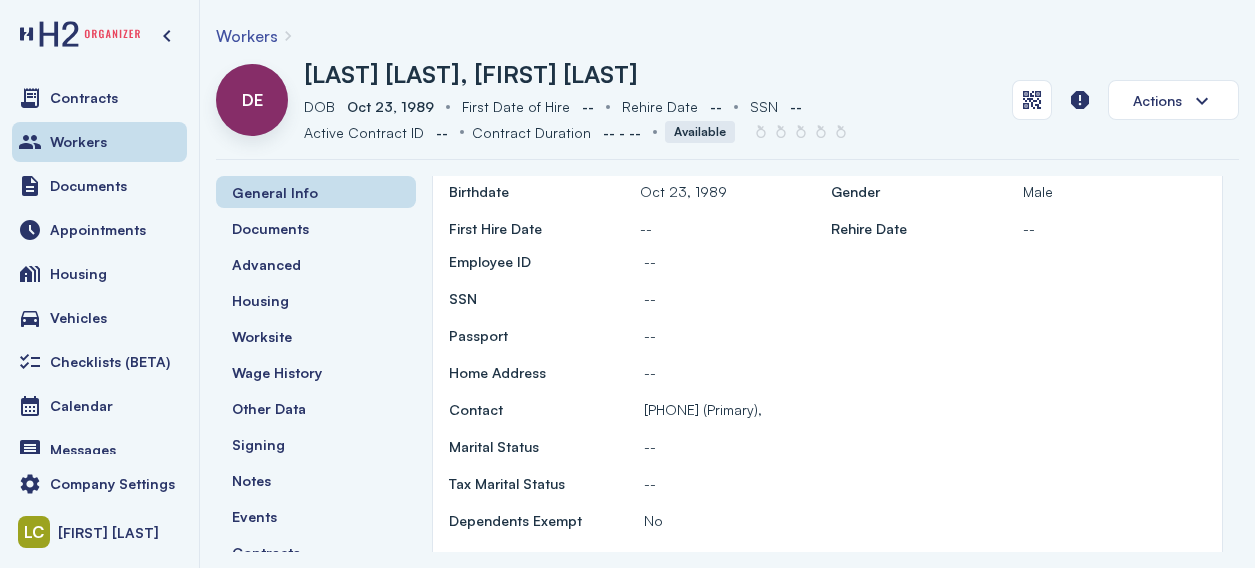 click on "[PHONE] (Primary)," at bounding box center (703, 409) 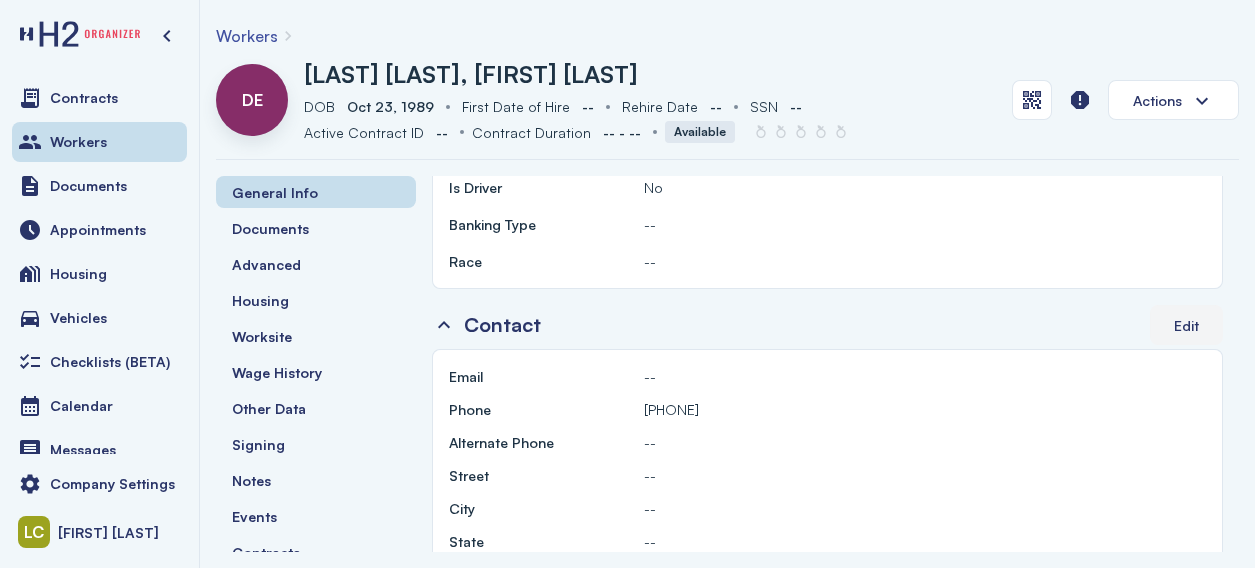 click on "Edit" at bounding box center (1186, 325) 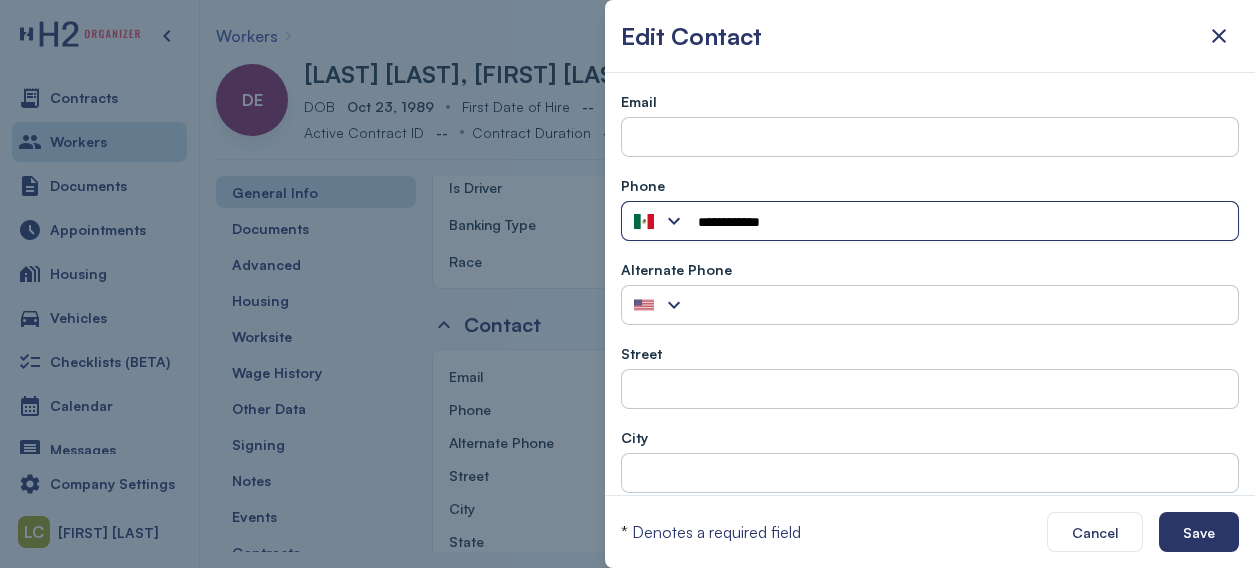 click at bounding box center [674, 221] 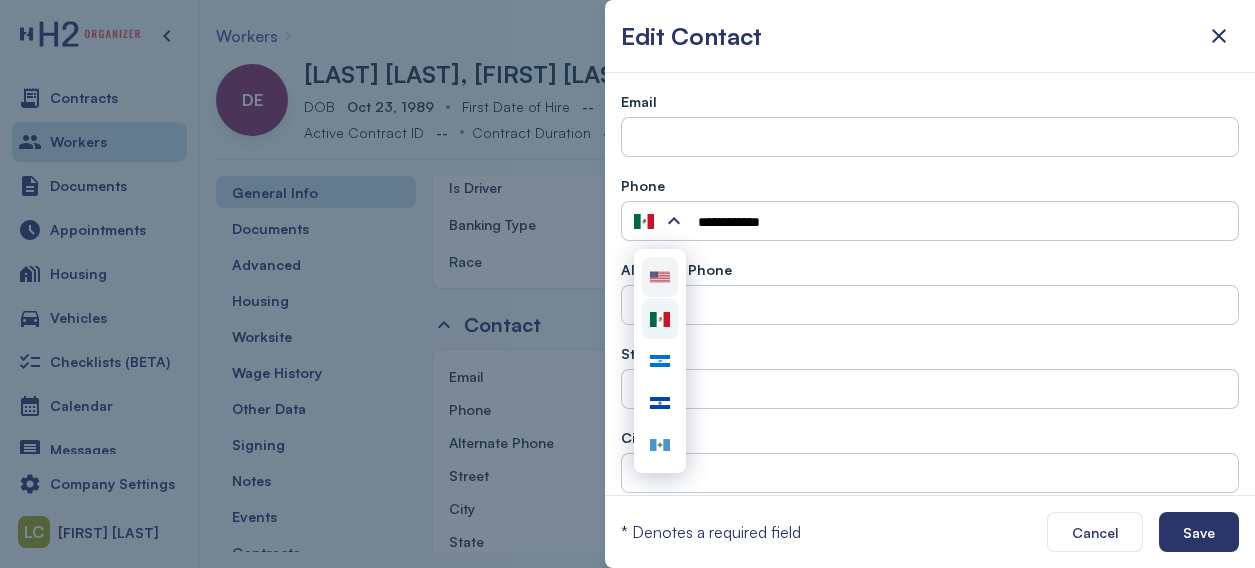 click at bounding box center (660, 277) 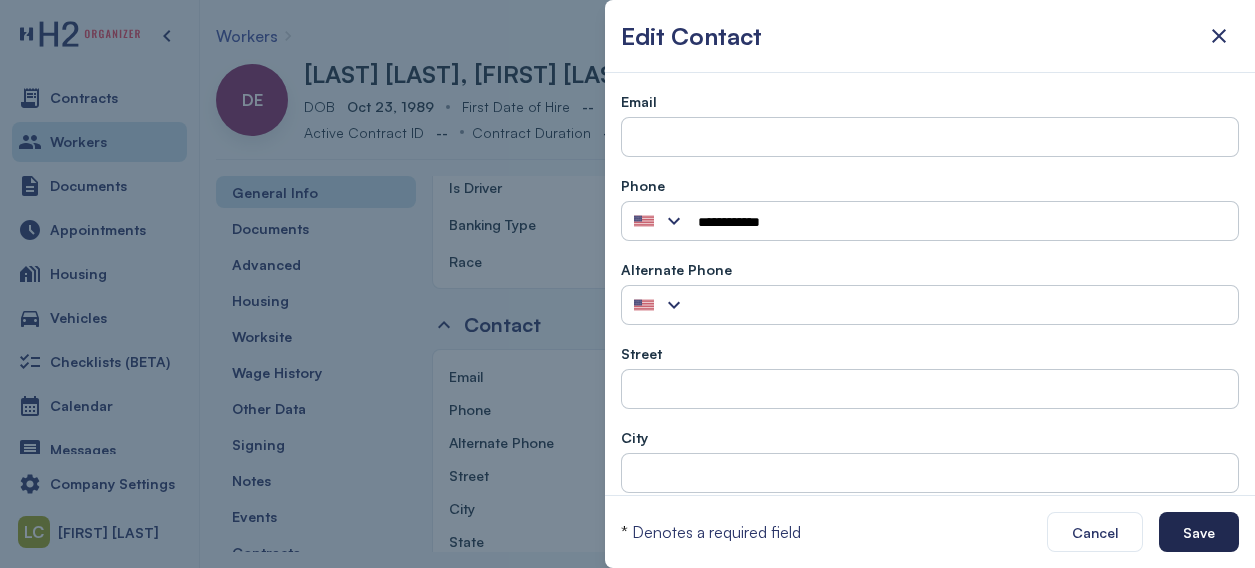 click on "Save" at bounding box center [1199, 532] 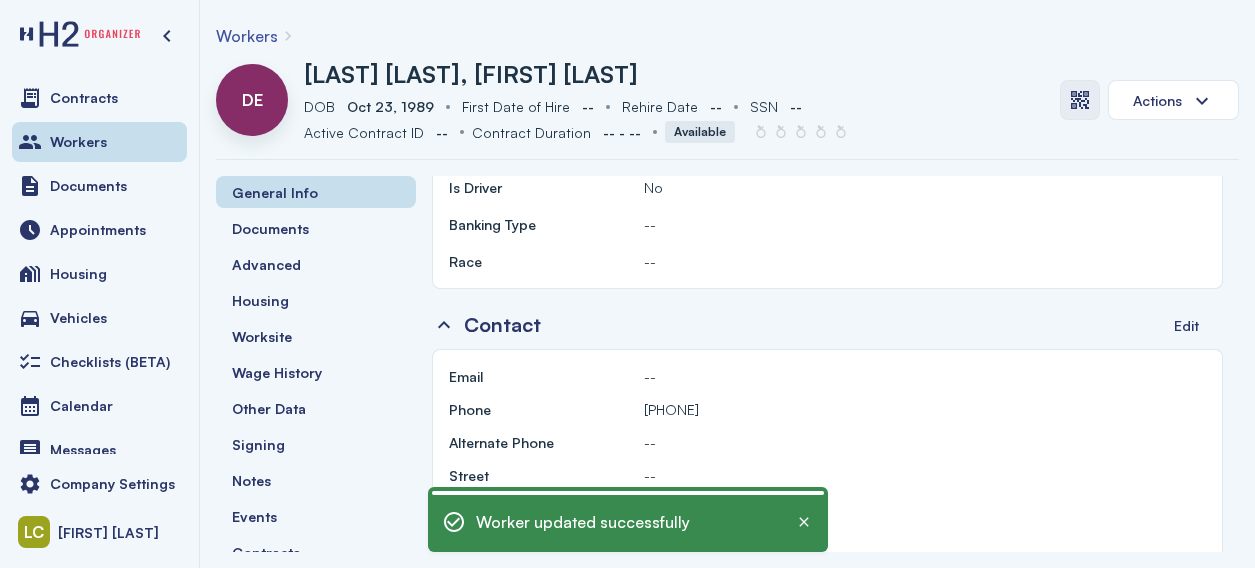 click at bounding box center [1080, 100] 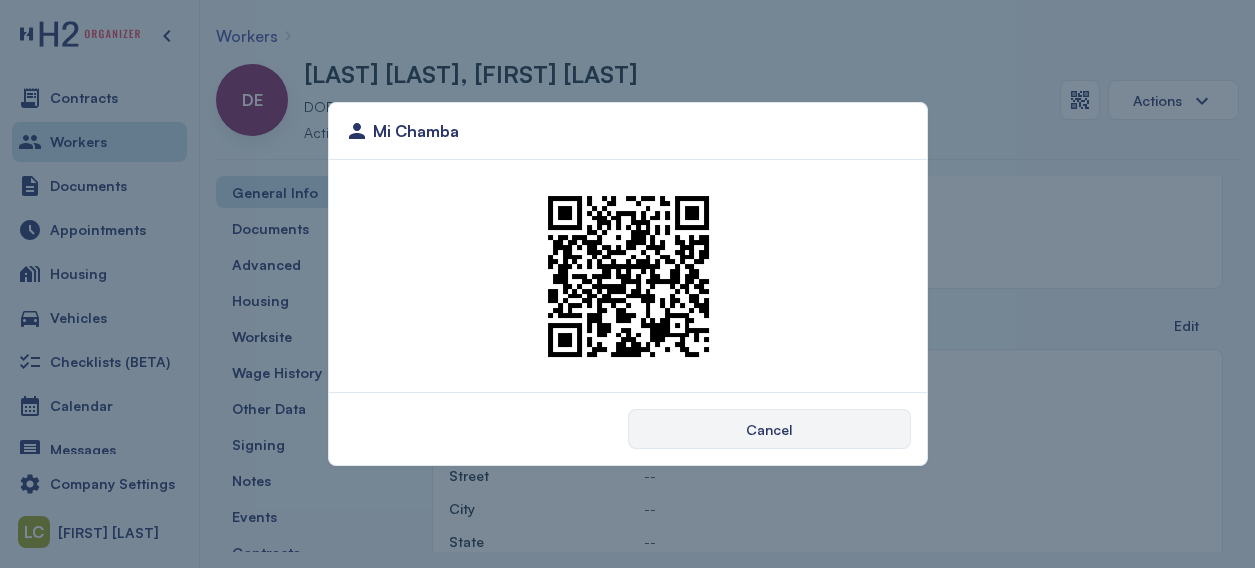 click on "Cancel" at bounding box center (769, 429) 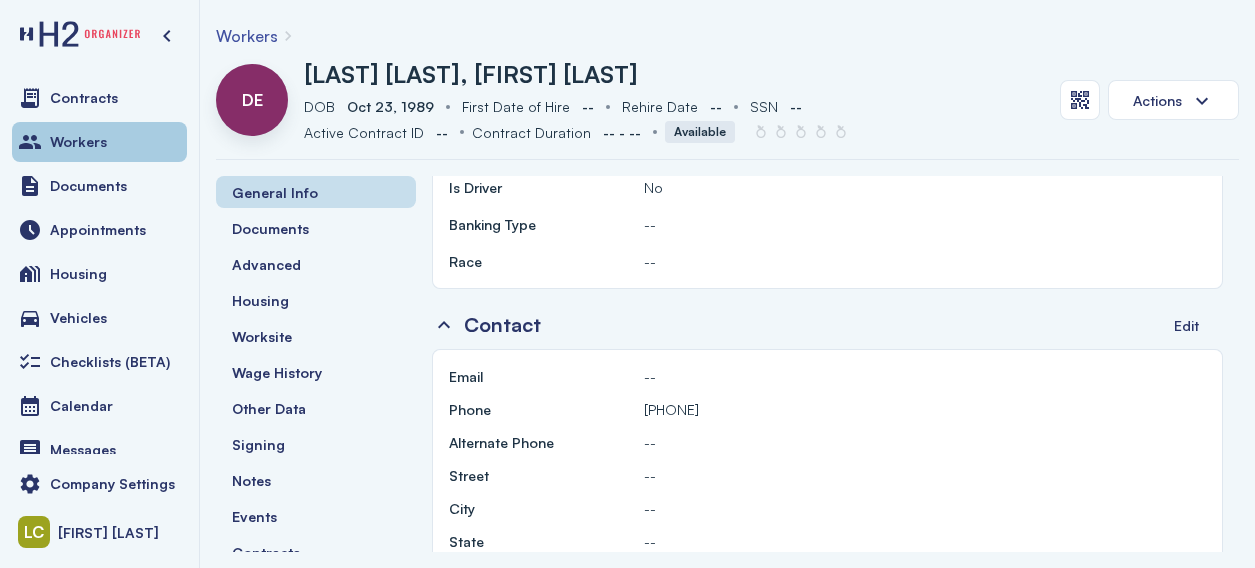 click on "Workers" at bounding box center [99, 142] 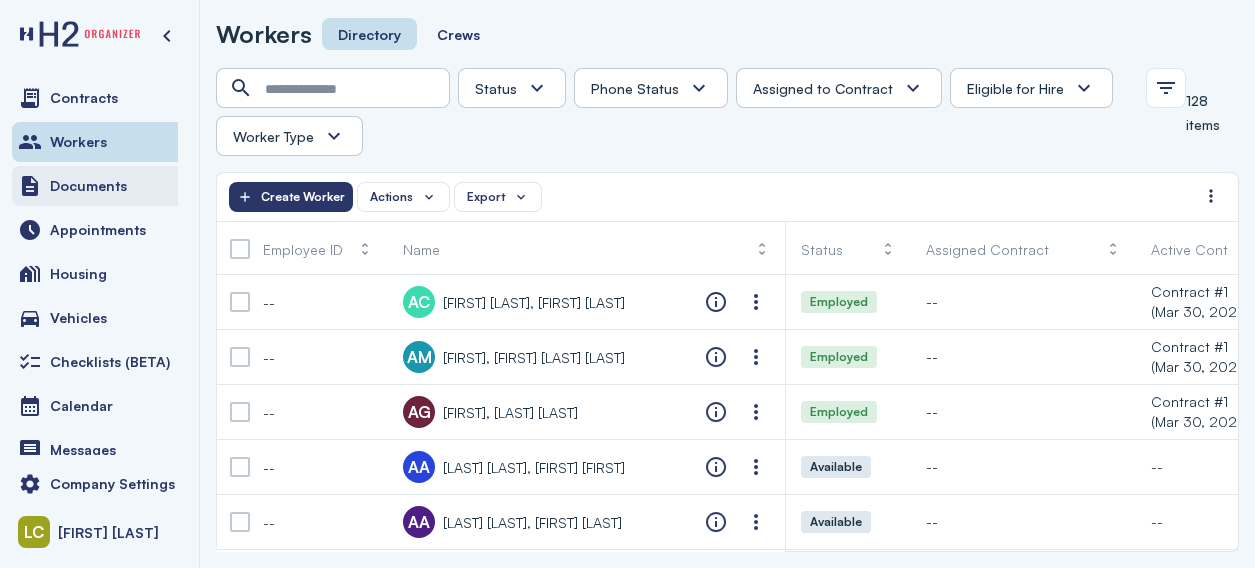 click on "Documents" at bounding box center [99, 186] 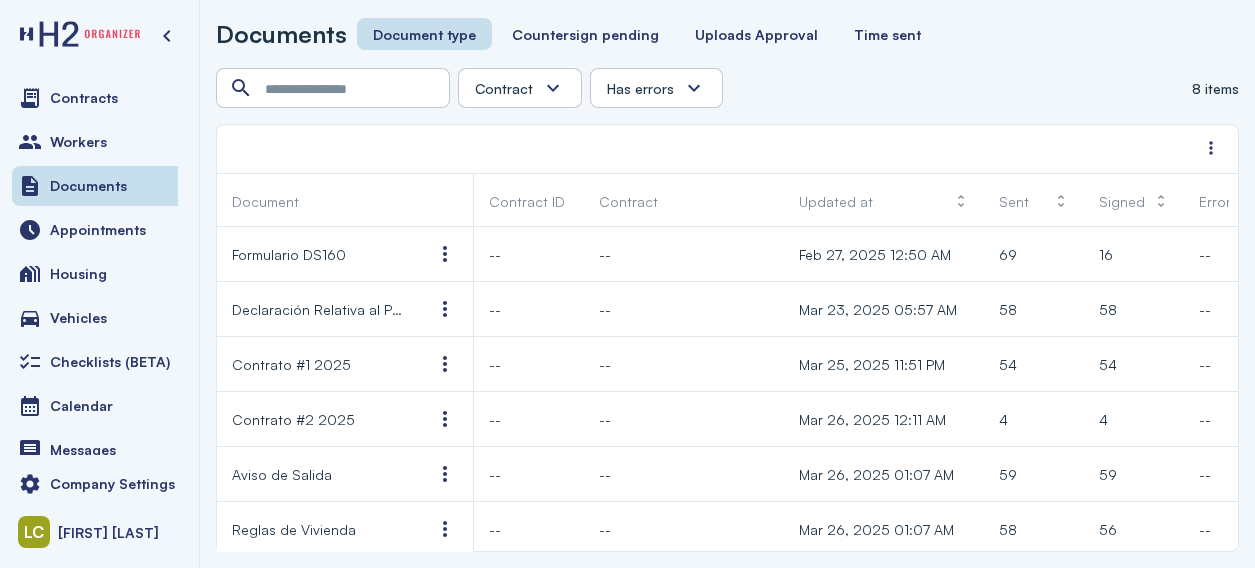 scroll, scrollTop: 0, scrollLeft: 35, axis: horizontal 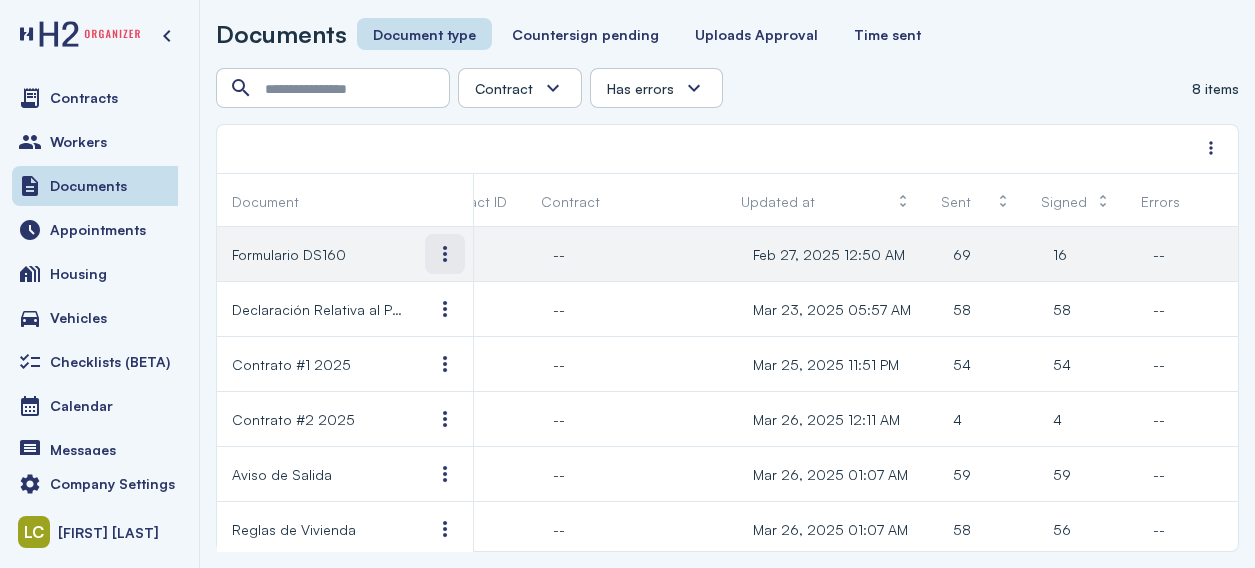click at bounding box center (445, 254) 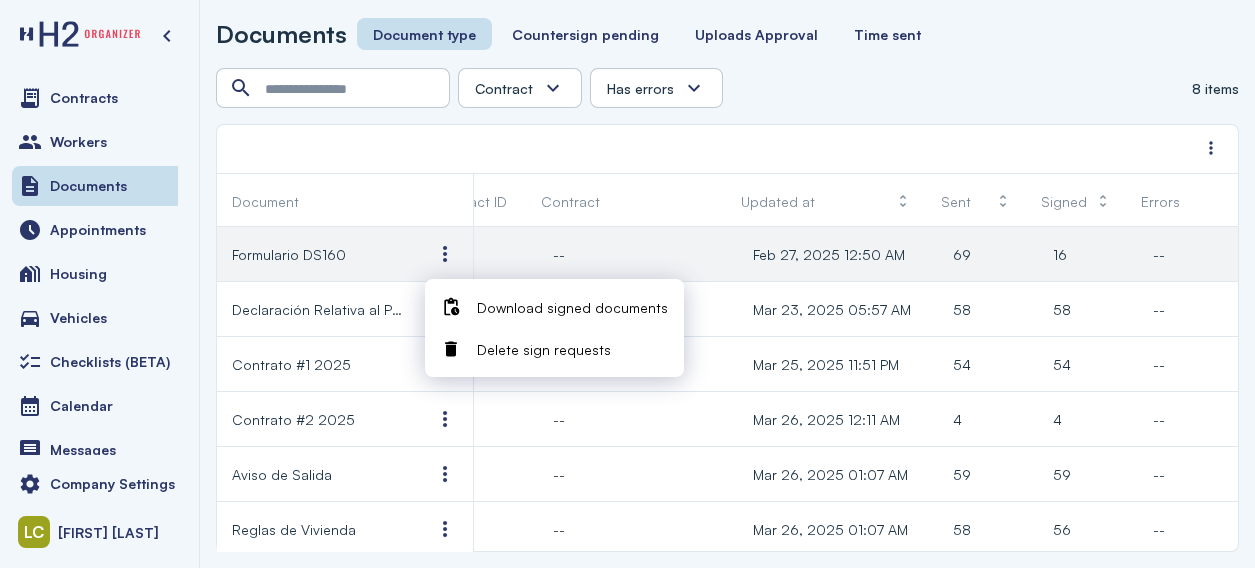 click on "--" 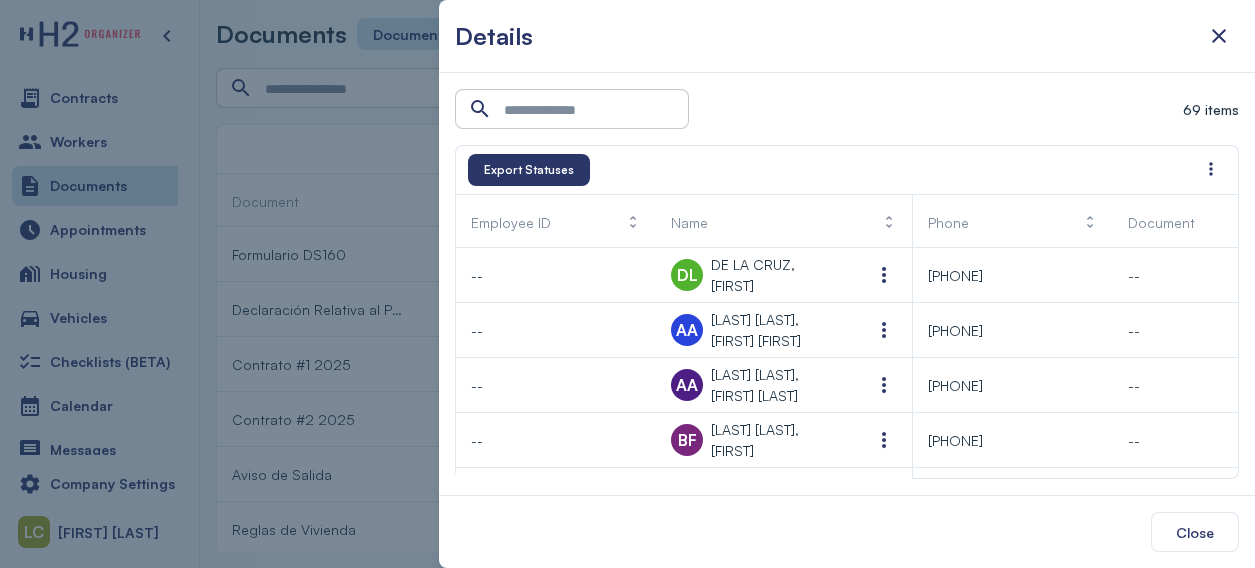 scroll, scrollTop: 0, scrollLeft: 20, axis: horizontal 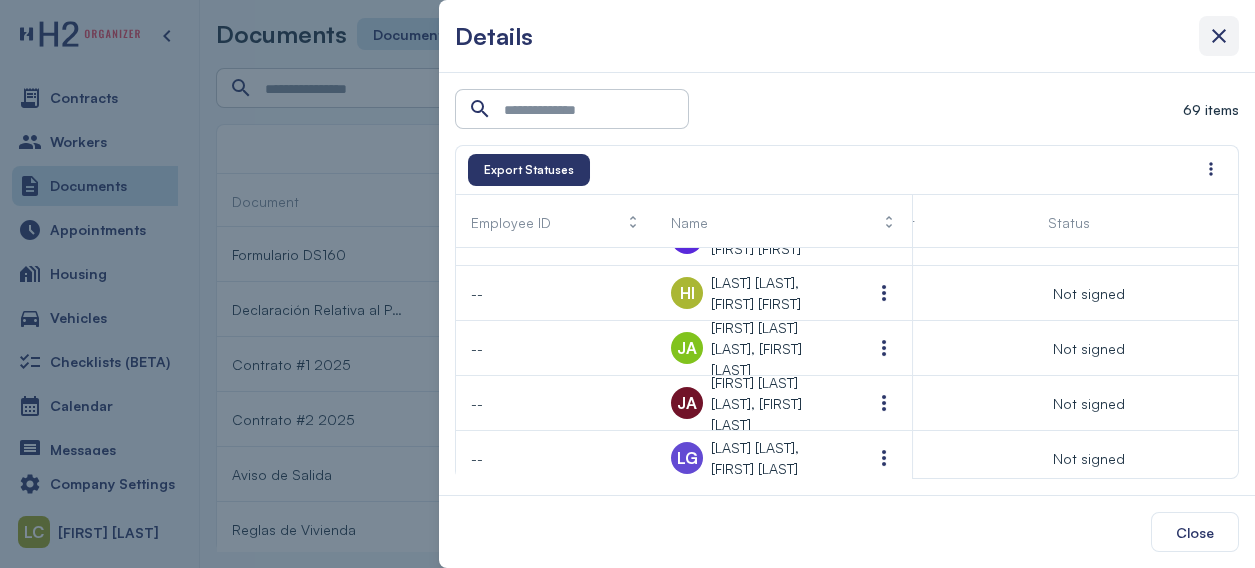 click at bounding box center [1219, 36] 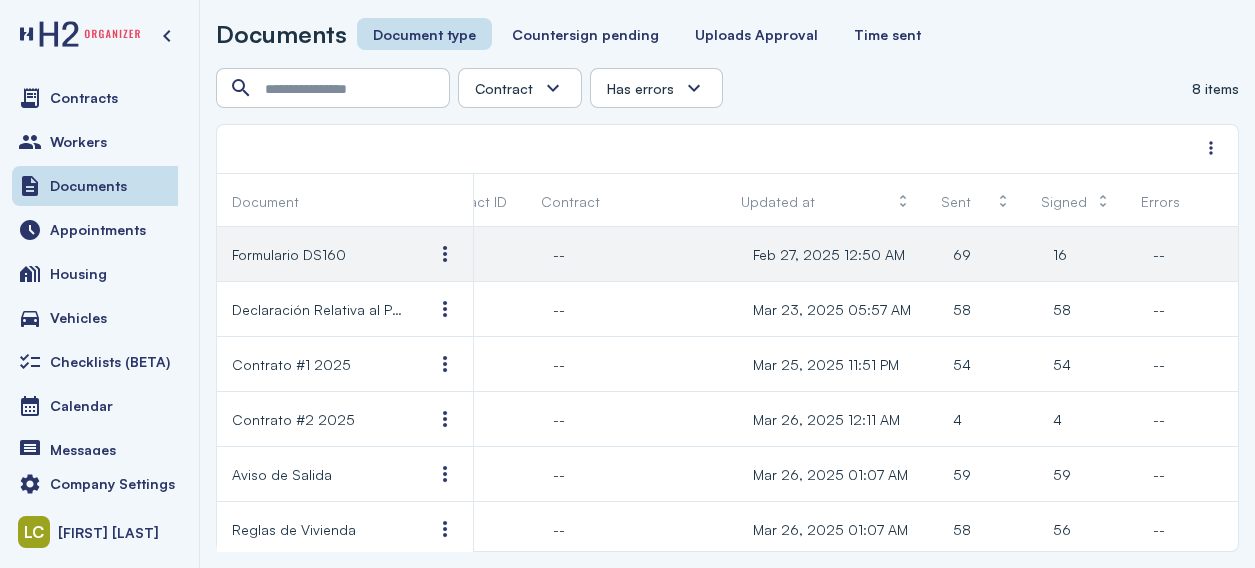click on "Formulario DS160" at bounding box center [289, 254] 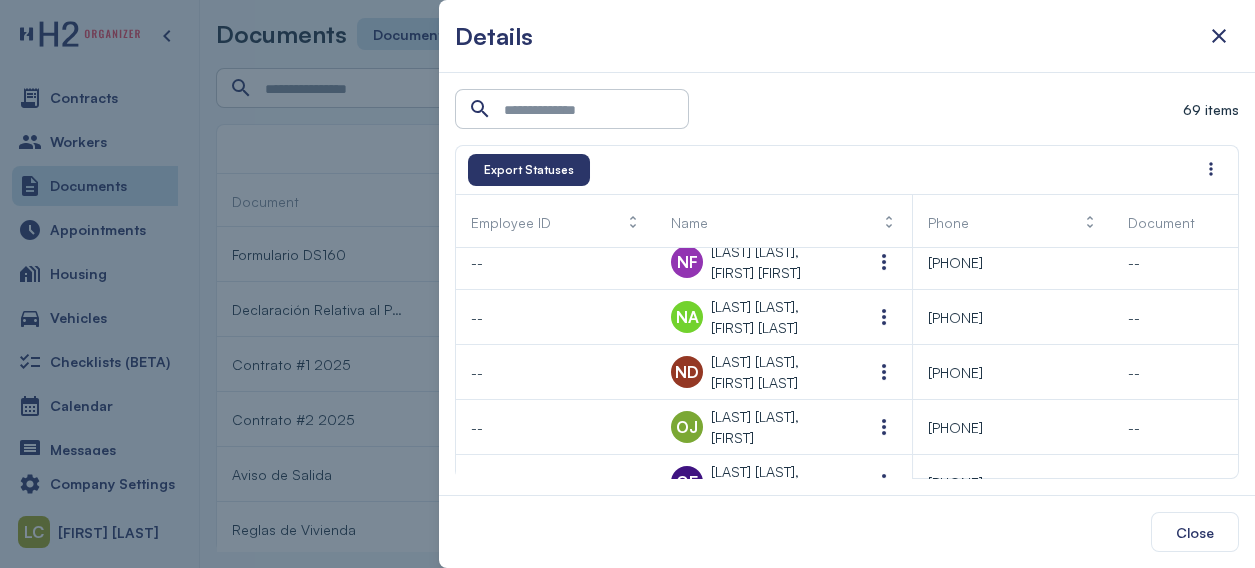 scroll, scrollTop: 2577, scrollLeft: 0, axis: vertical 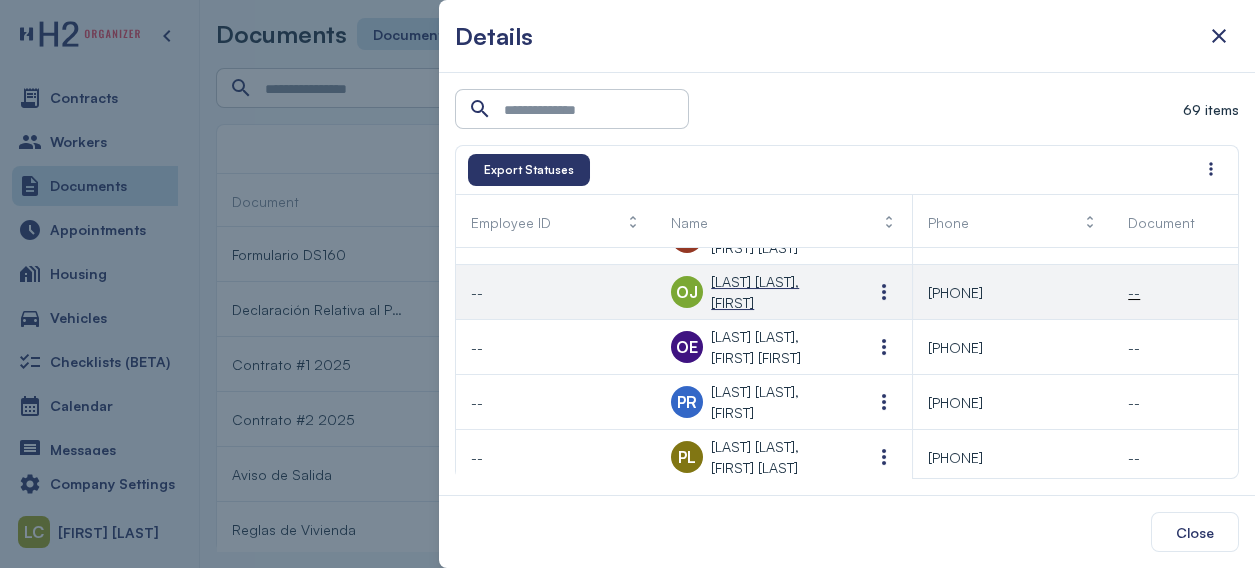 click on "[LAST] [LAST], [FIRST]" at bounding box center [776, 292] 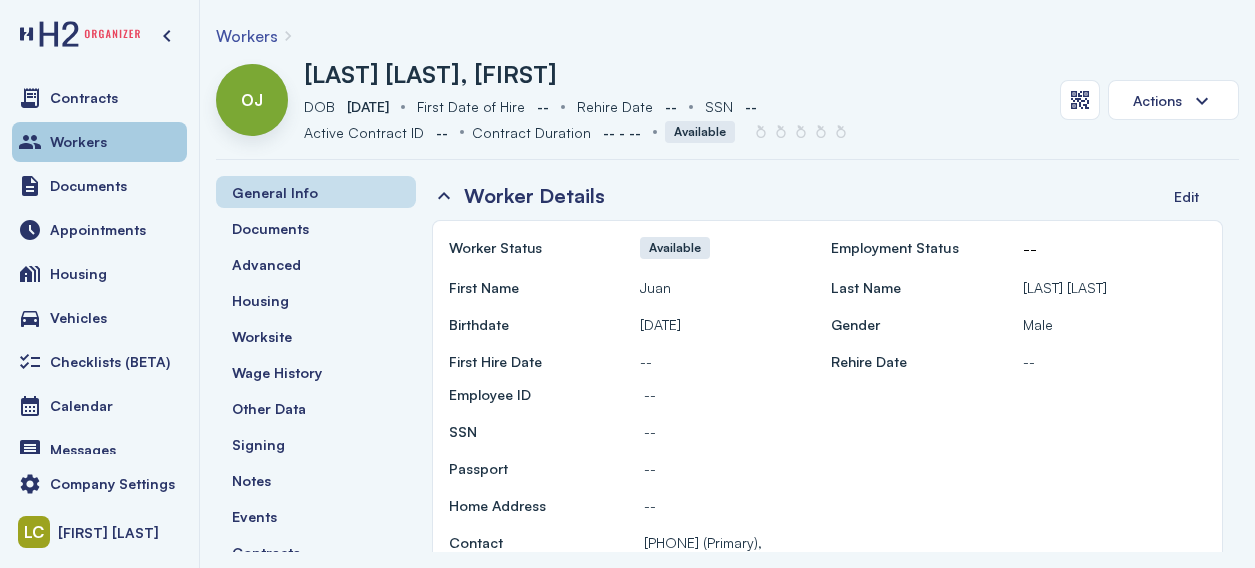 click on "Workers" at bounding box center (78, 142) 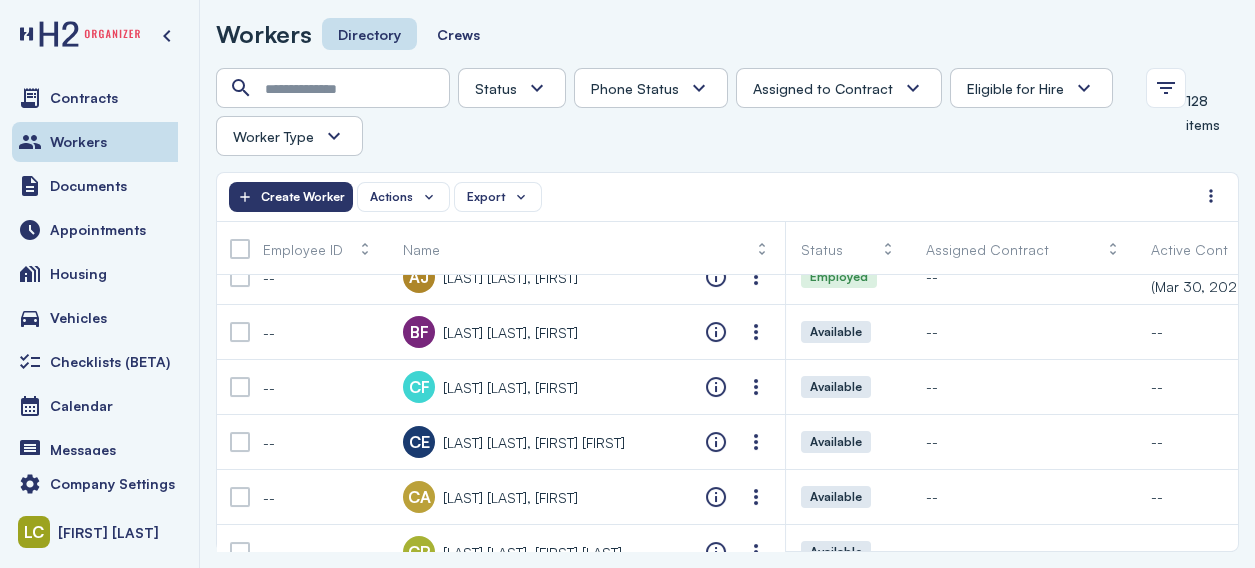 scroll, scrollTop: 799, scrollLeft: 0, axis: vertical 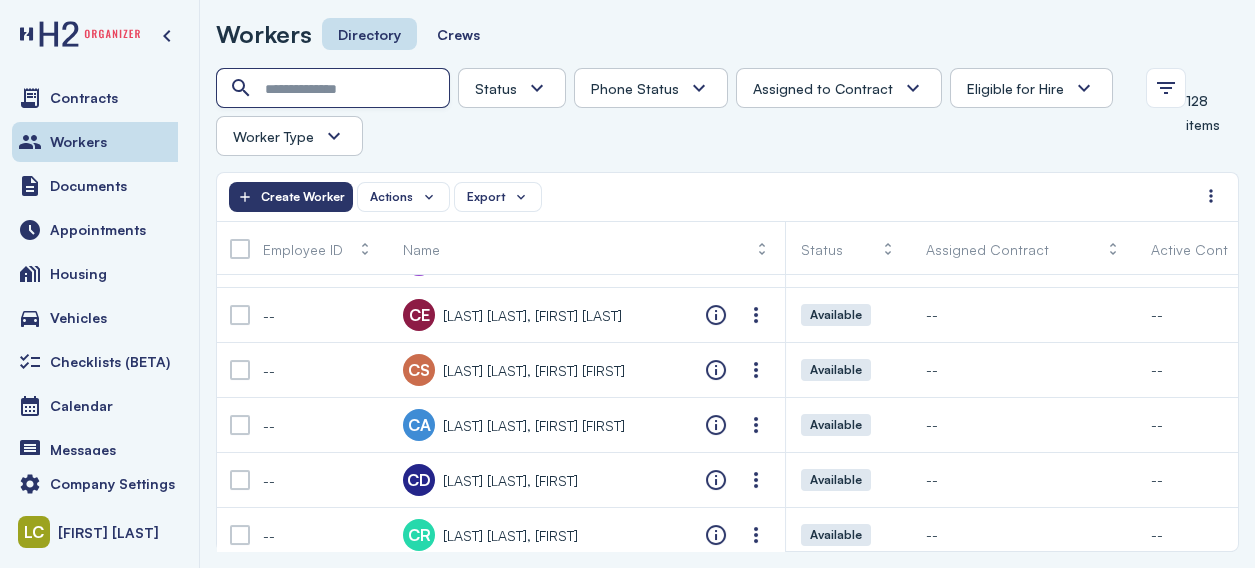 click at bounding box center [335, 89] 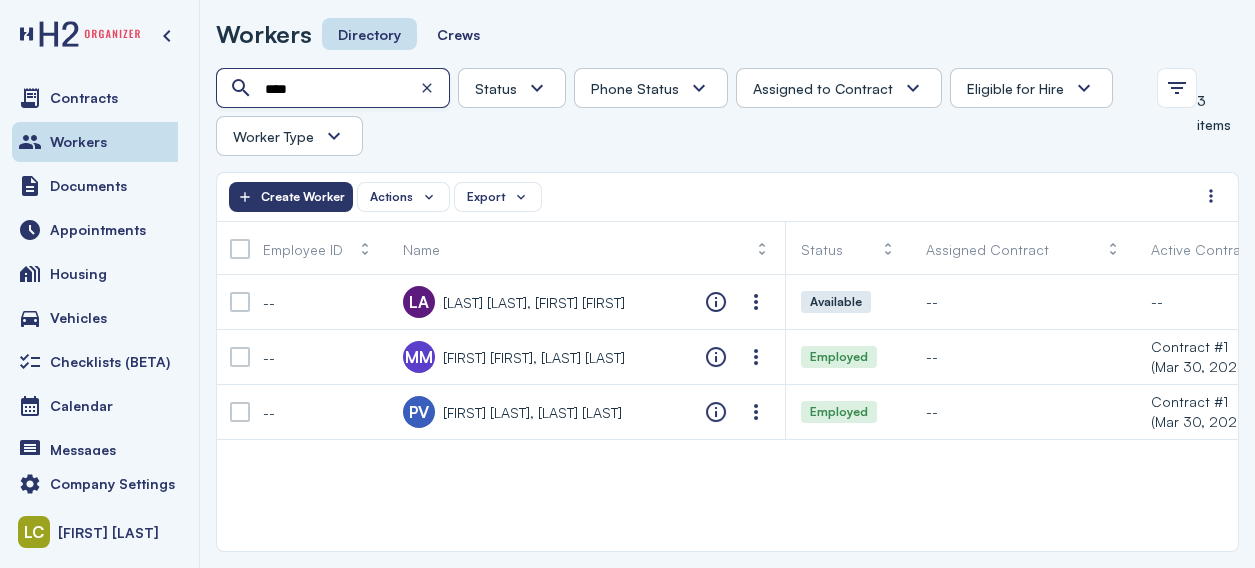 scroll, scrollTop: 0, scrollLeft: 0, axis: both 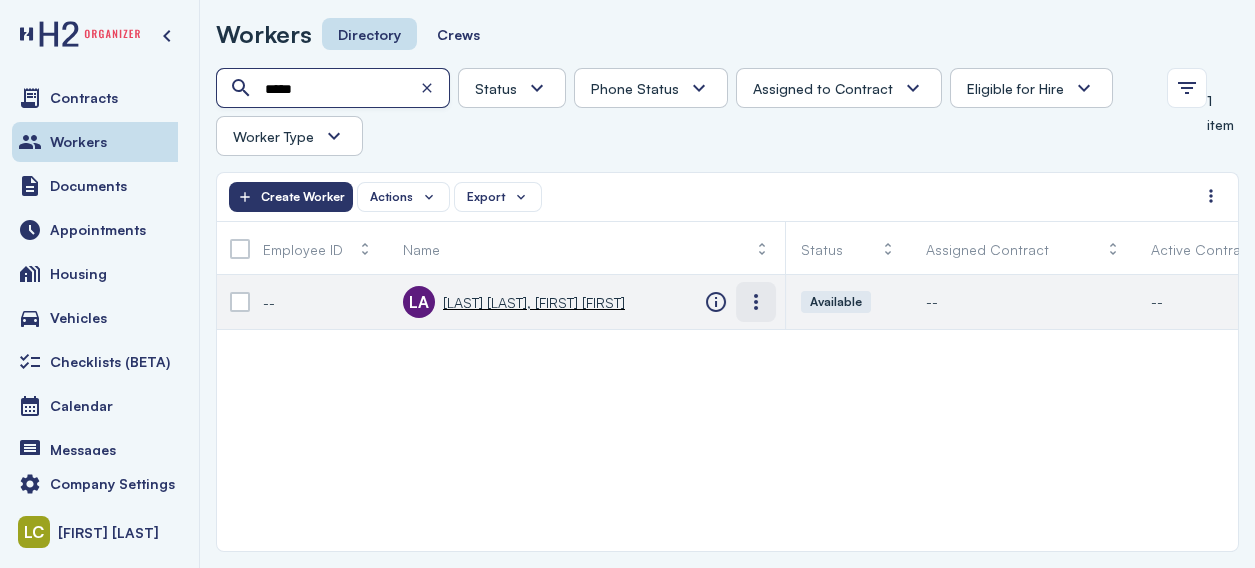 type on "*****" 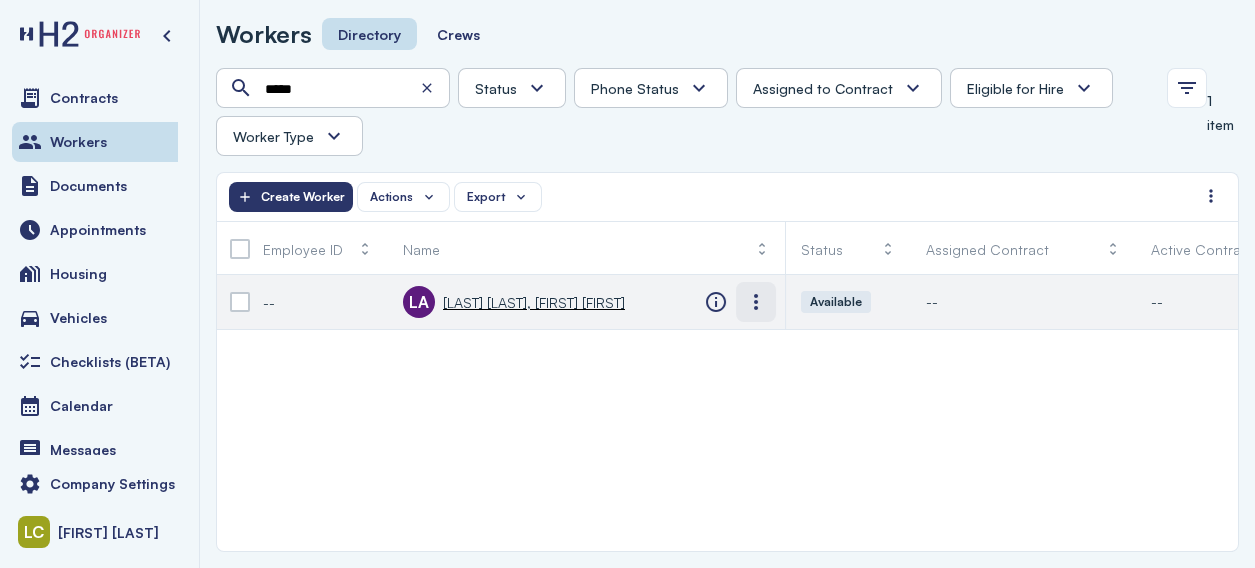 click at bounding box center [756, 302] 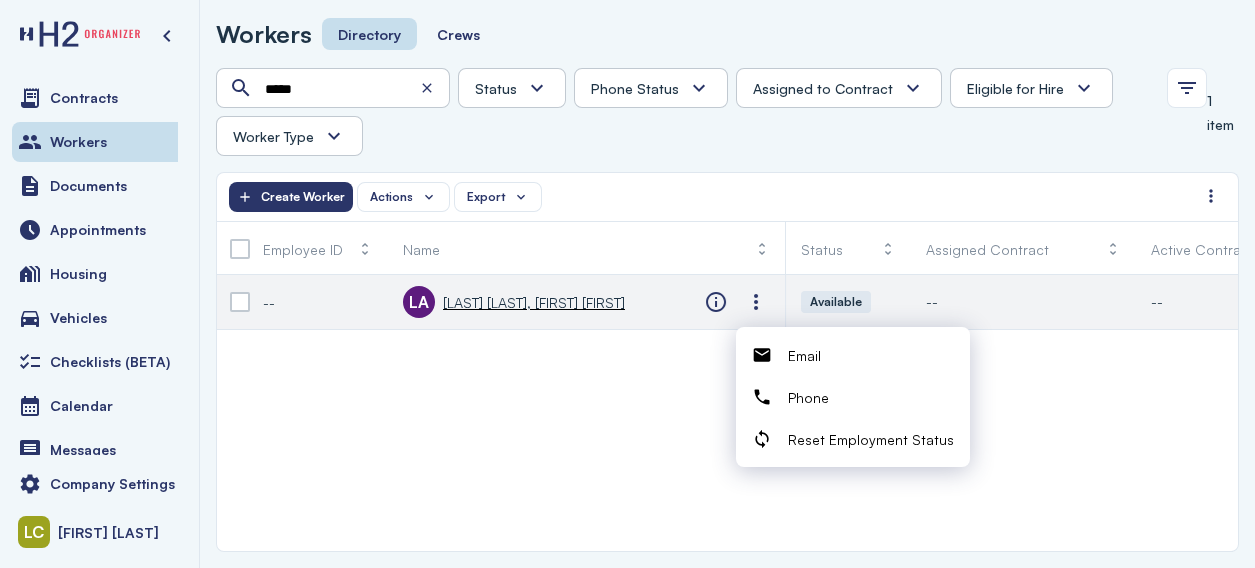click on "[LA]       [LAST] [LAST], [FIRST] [FIRST]" at bounding box center [514, 302] 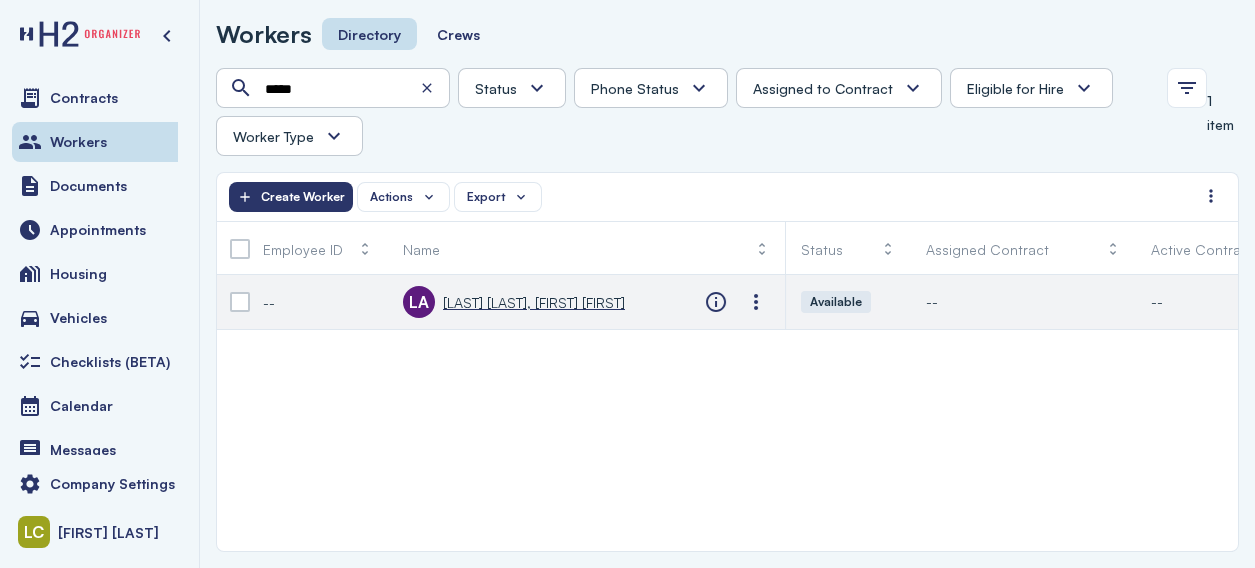 click on "[LAST] [LAST], [FIRST] [FIRST]" at bounding box center (534, 302) 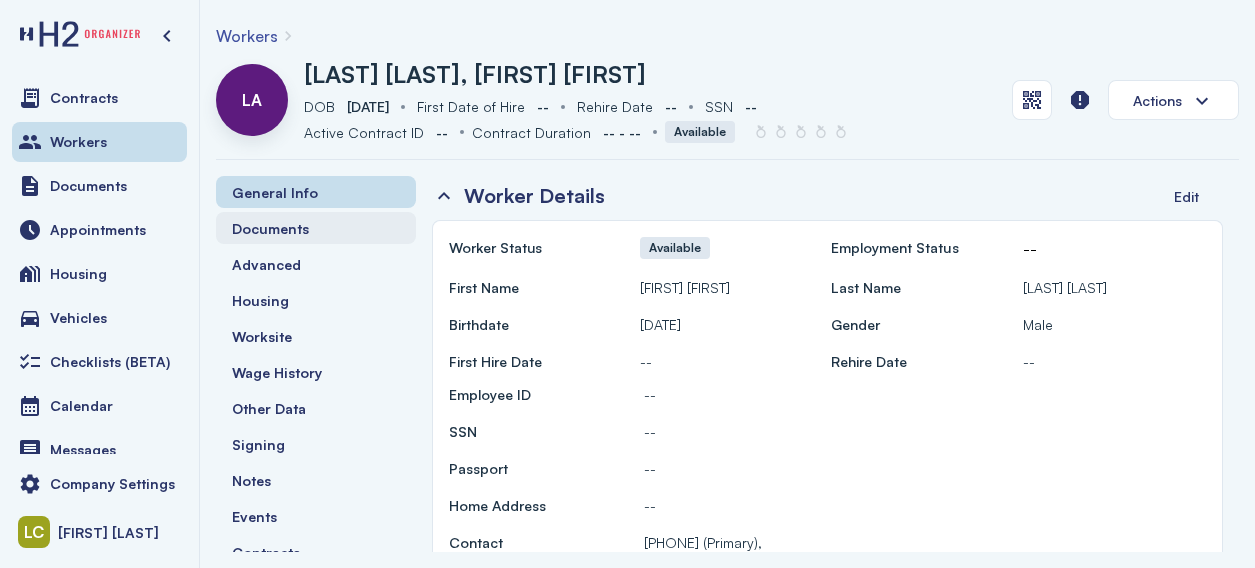 click on "Documents" at bounding box center [270, 228] 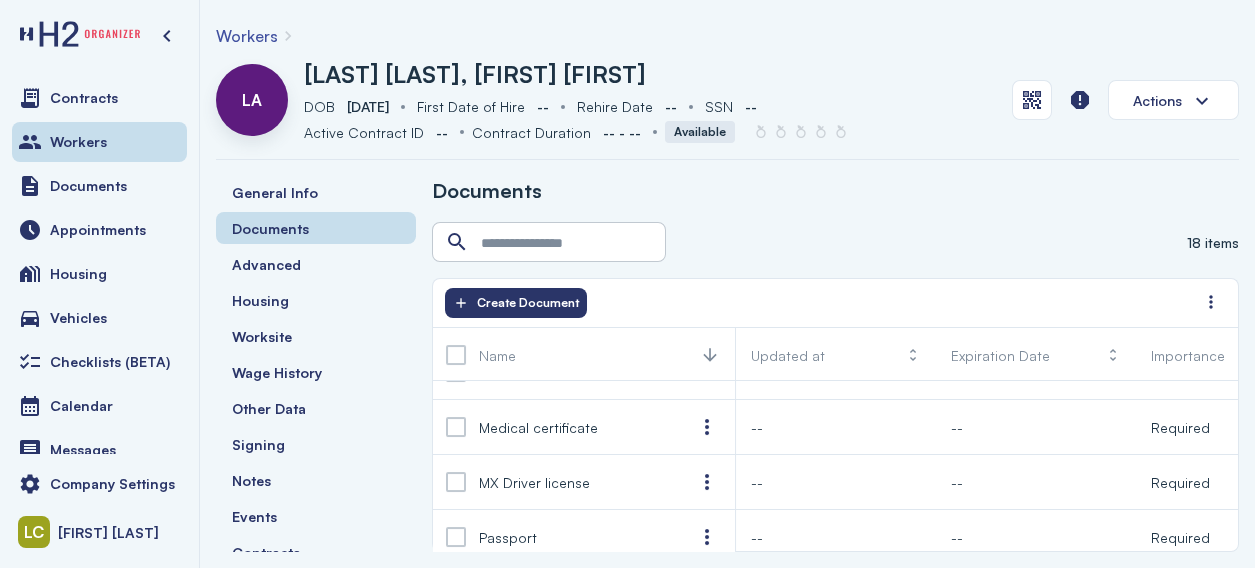 scroll, scrollTop: 282, scrollLeft: 0, axis: vertical 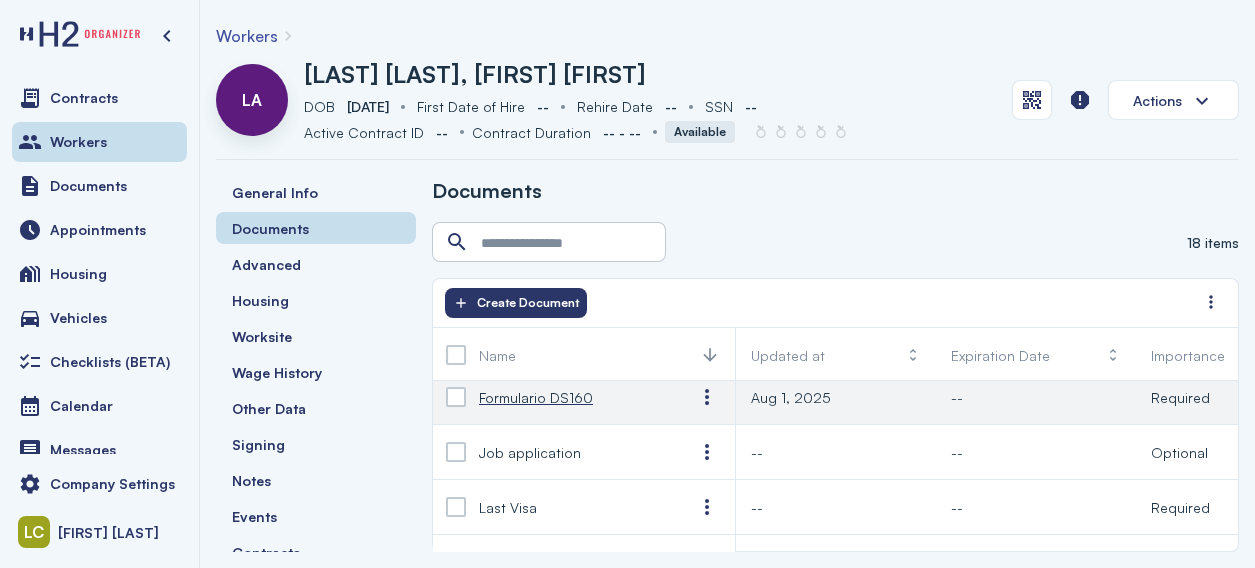 click on "Formulario DS160" at bounding box center [536, 397] 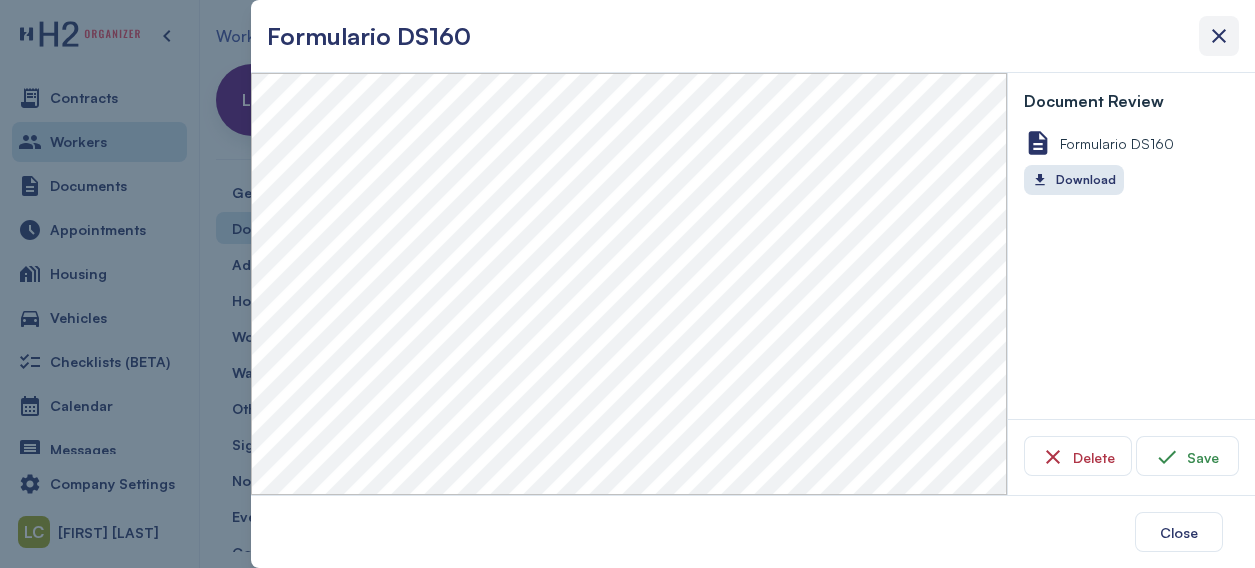 click at bounding box center (1219, 36) 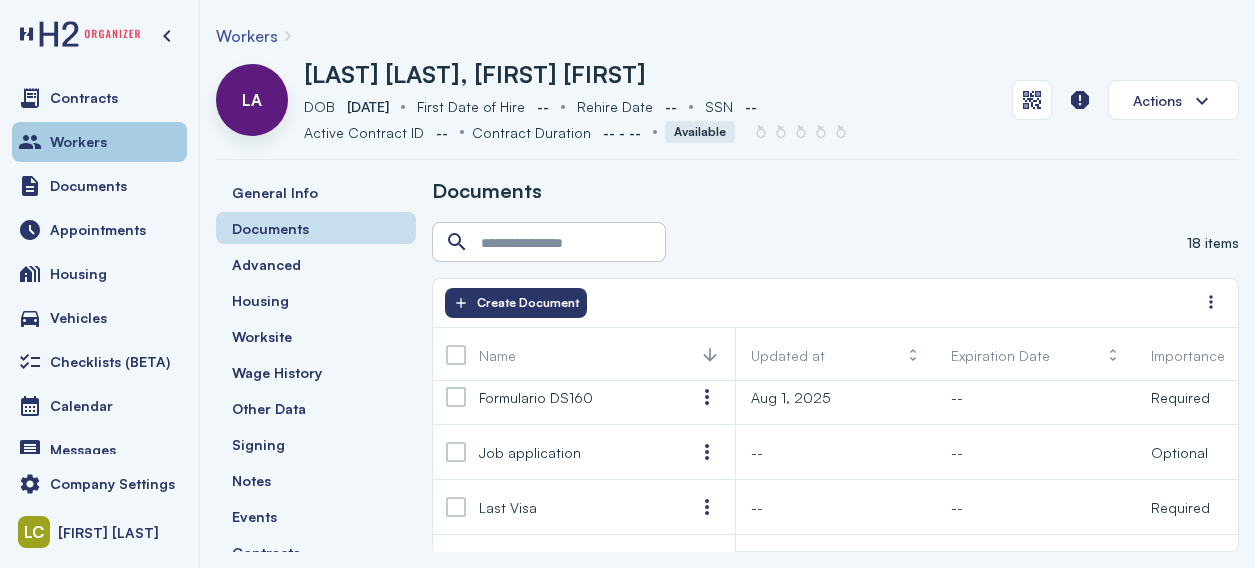 click on "Workers" at bounding box center (78, 142) 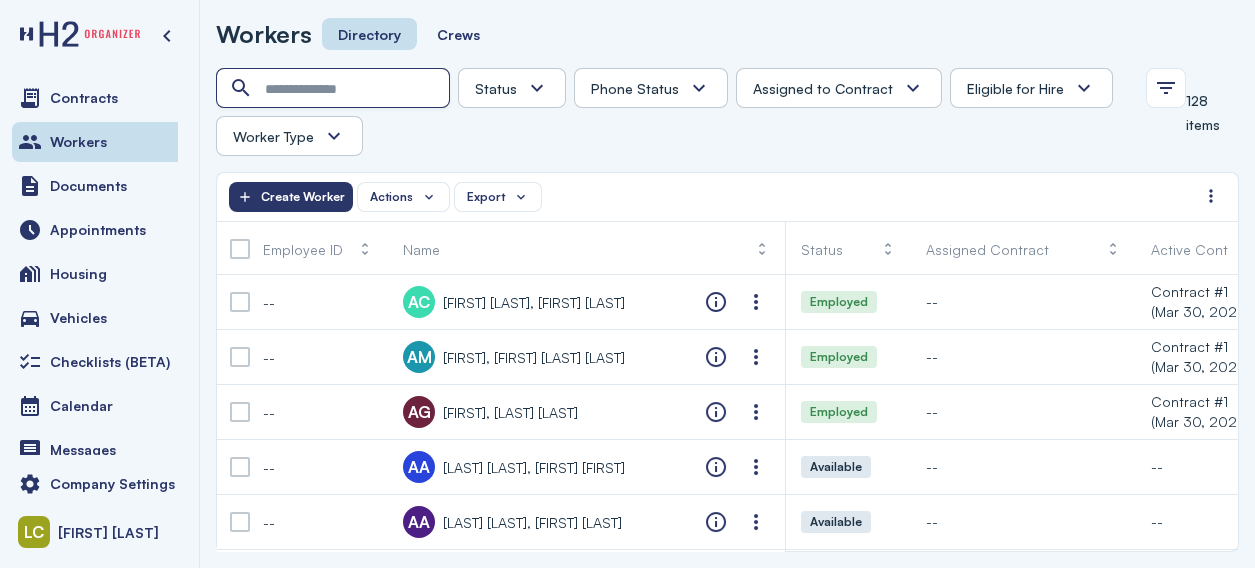 click at bounding box center (335, 89) 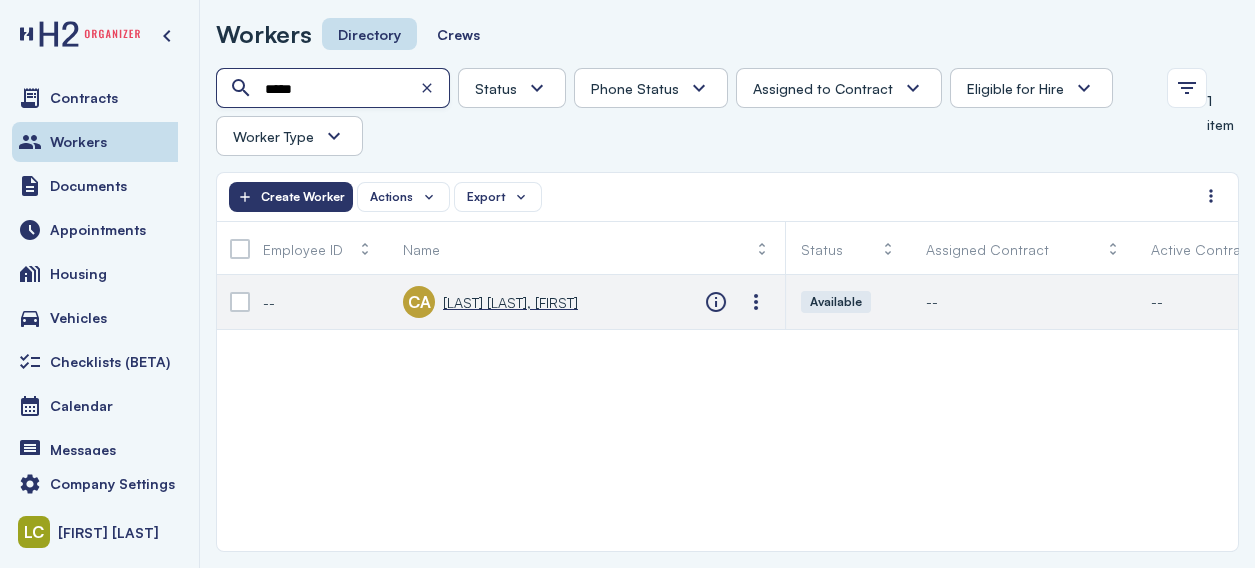 type on "*****" 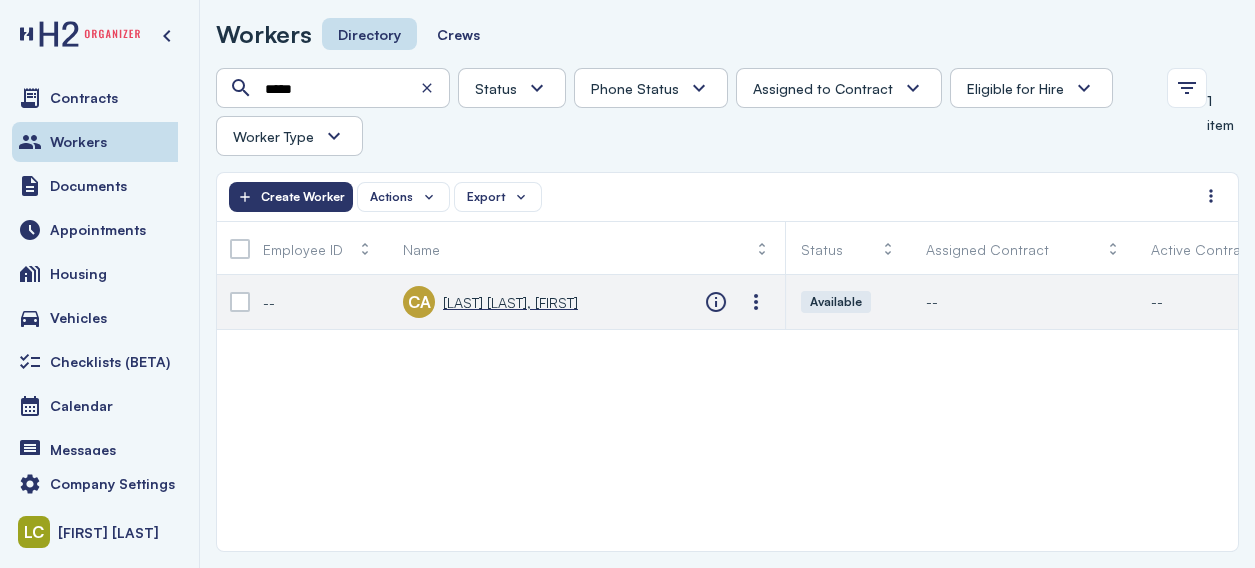 click on "[LAST] [LAST], [FIRST]" at bounding box center [510, 302] 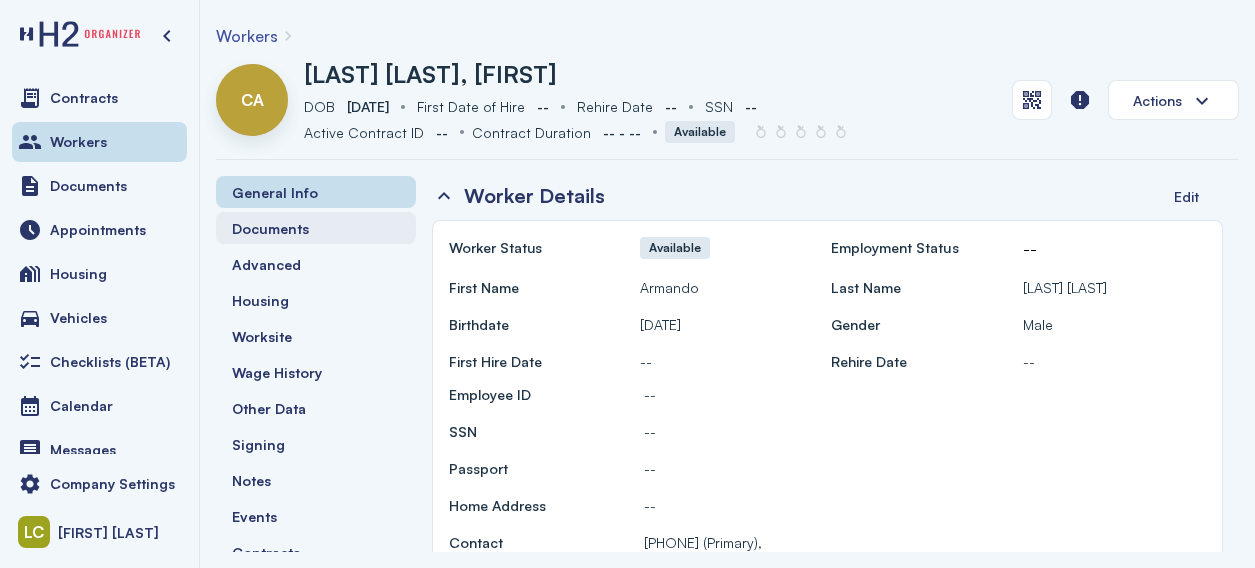 click on "Documents" at bounding box center (270, 228) 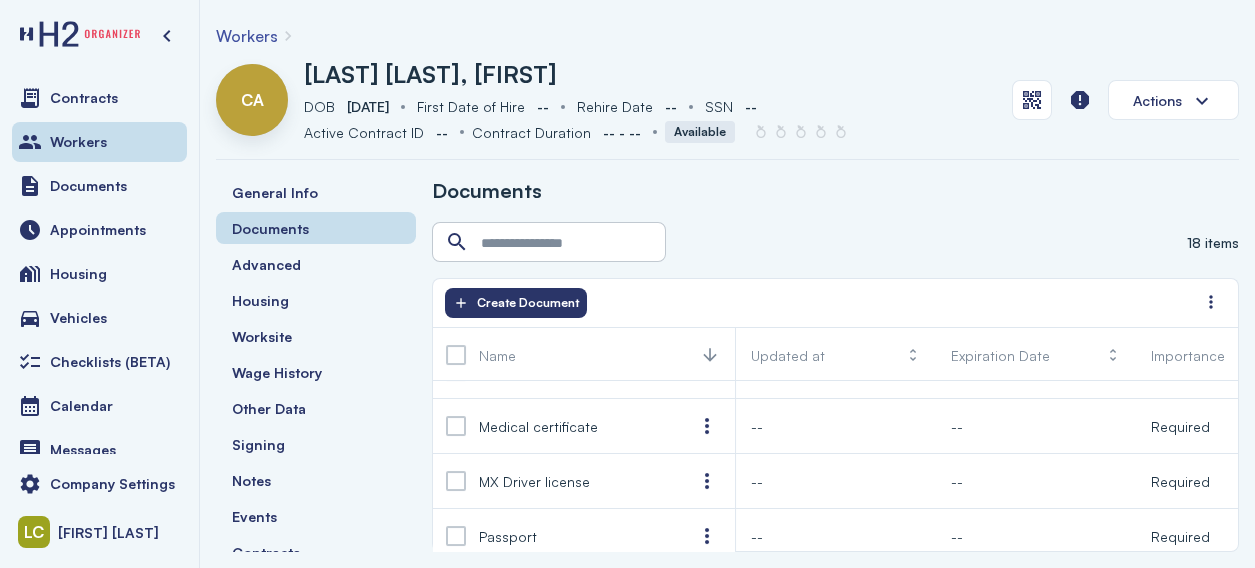 scroll, scrollTop: 282, scrollLeft: 0, axis: vertical 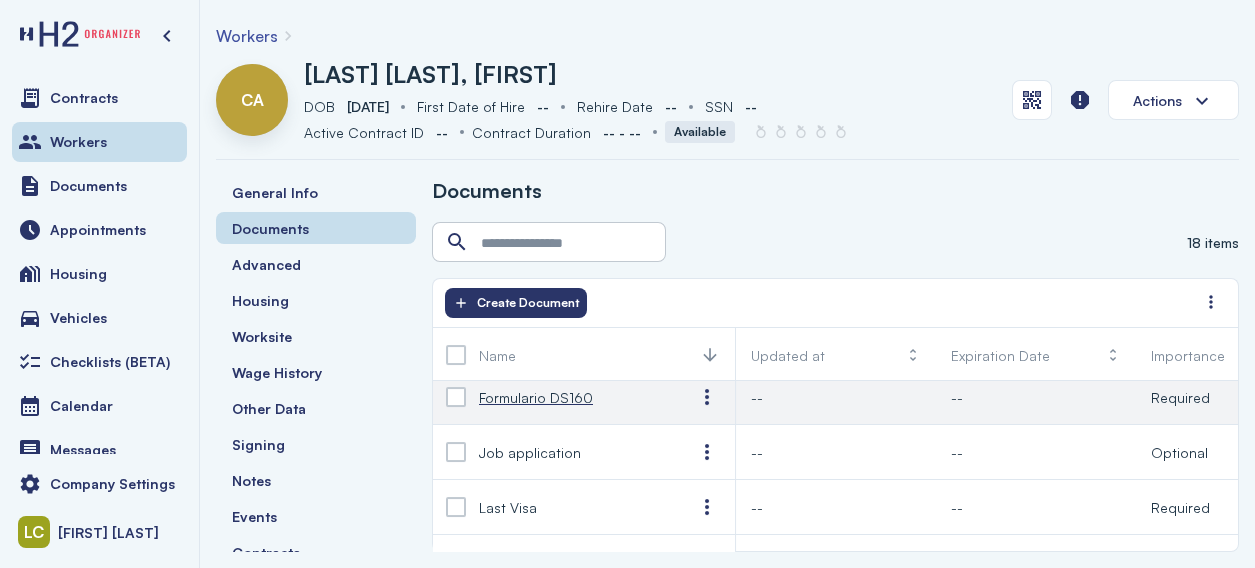 click on "Formulario DS160" at bounding box center (536, 397) 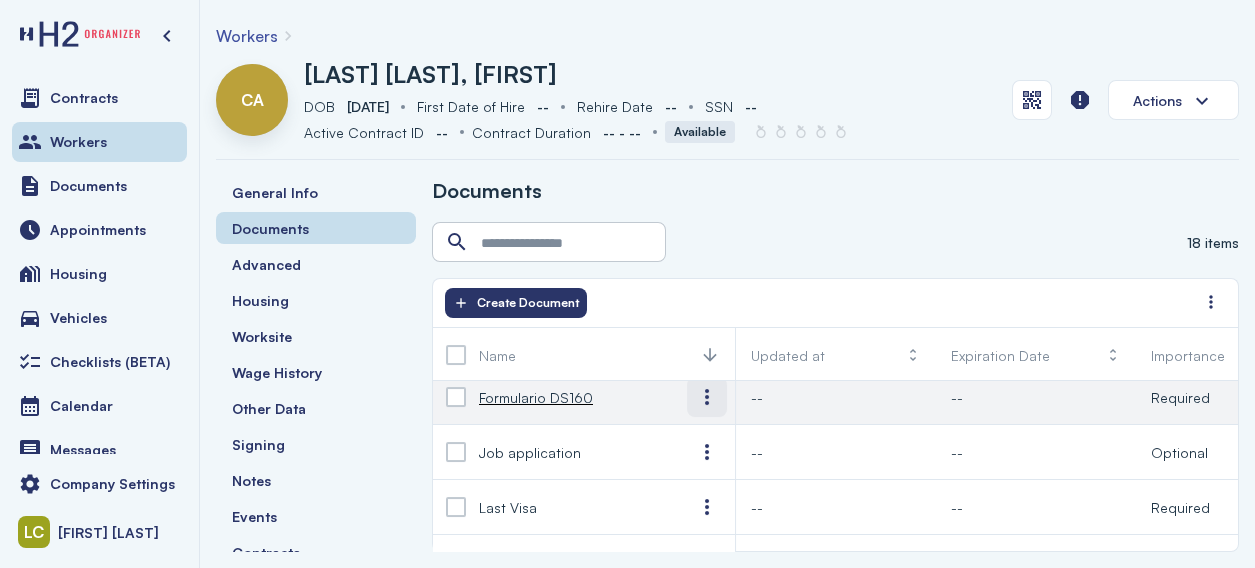 click at bounding box center [707, 397] 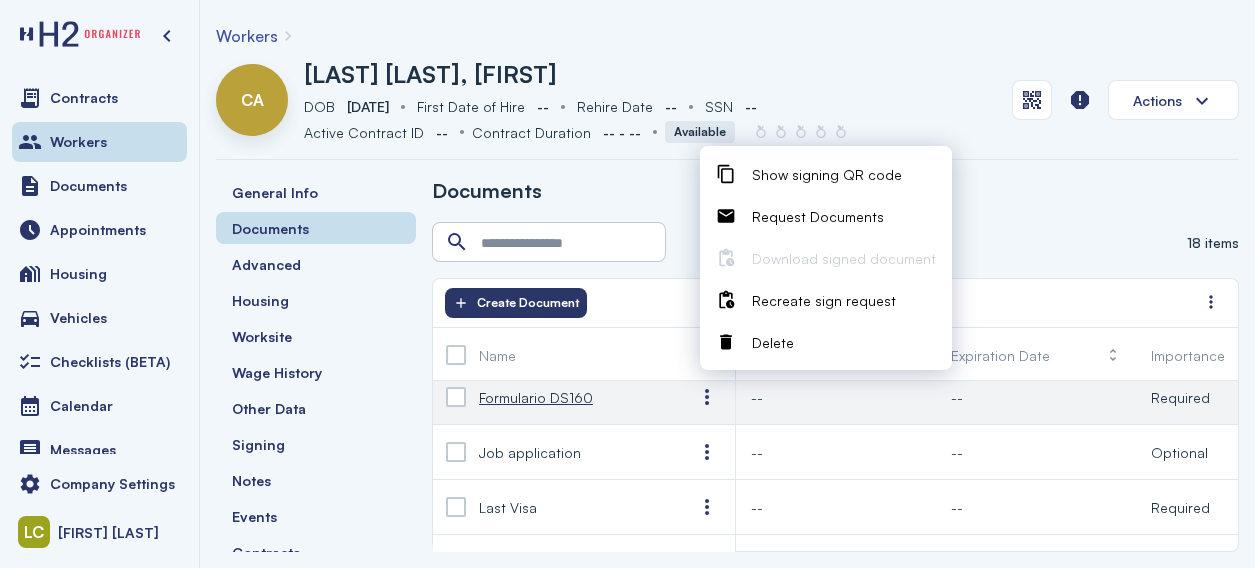 click on "Formulario DS160" at bounding box center [536, 397] 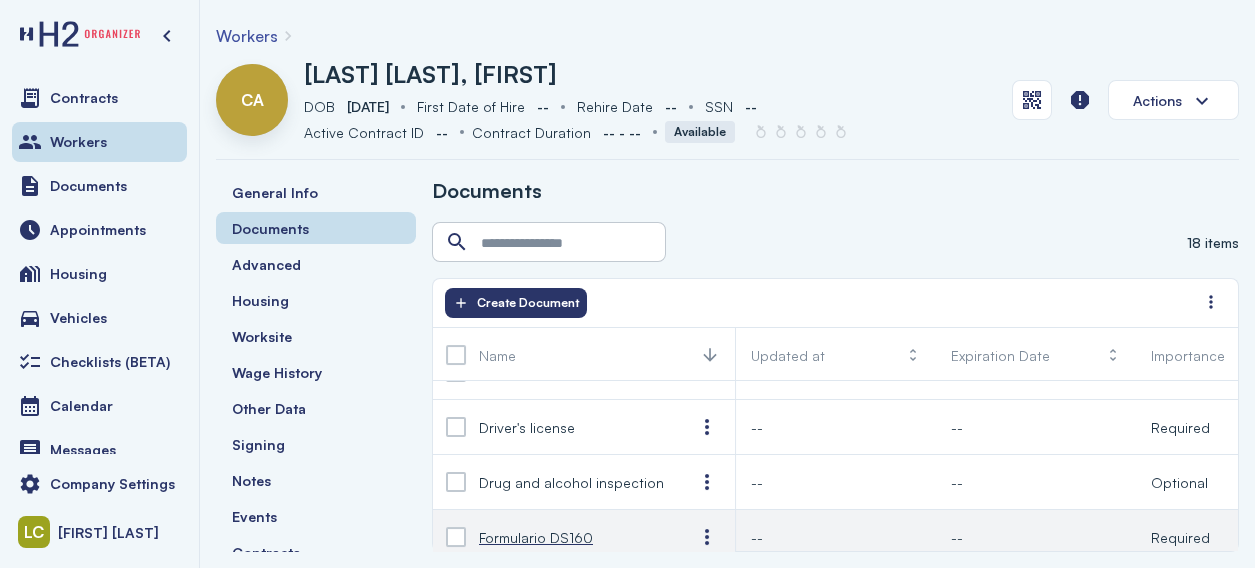 scroll, scrollTop: 277, scrollLeft: 0, axis: vertical 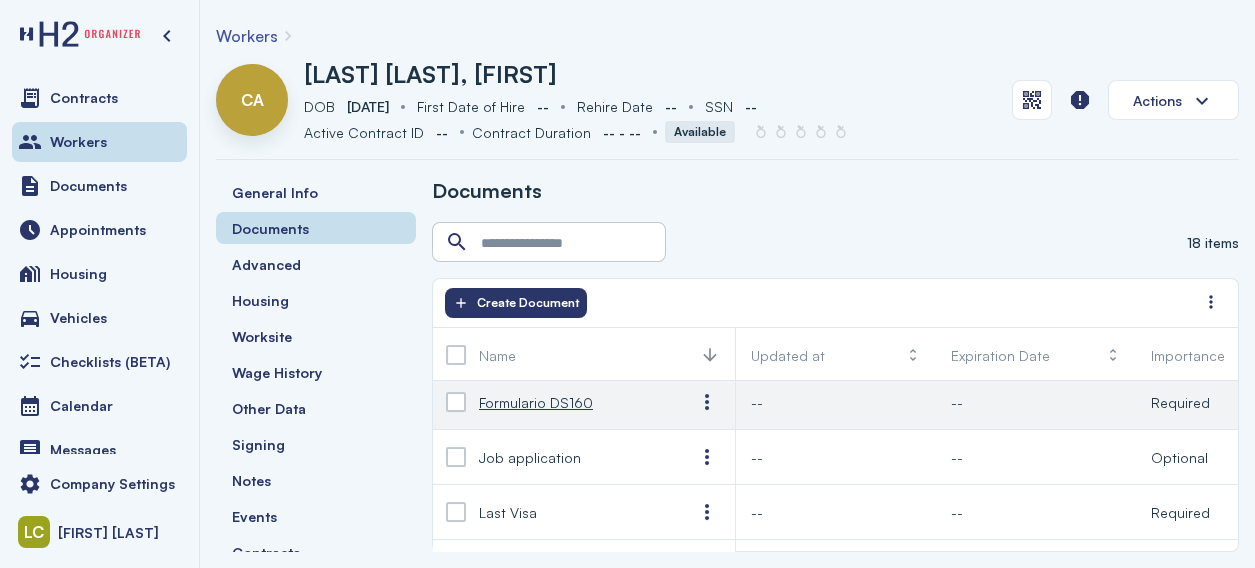 click on "Formulario DS160" at bounding box center [536, 402] 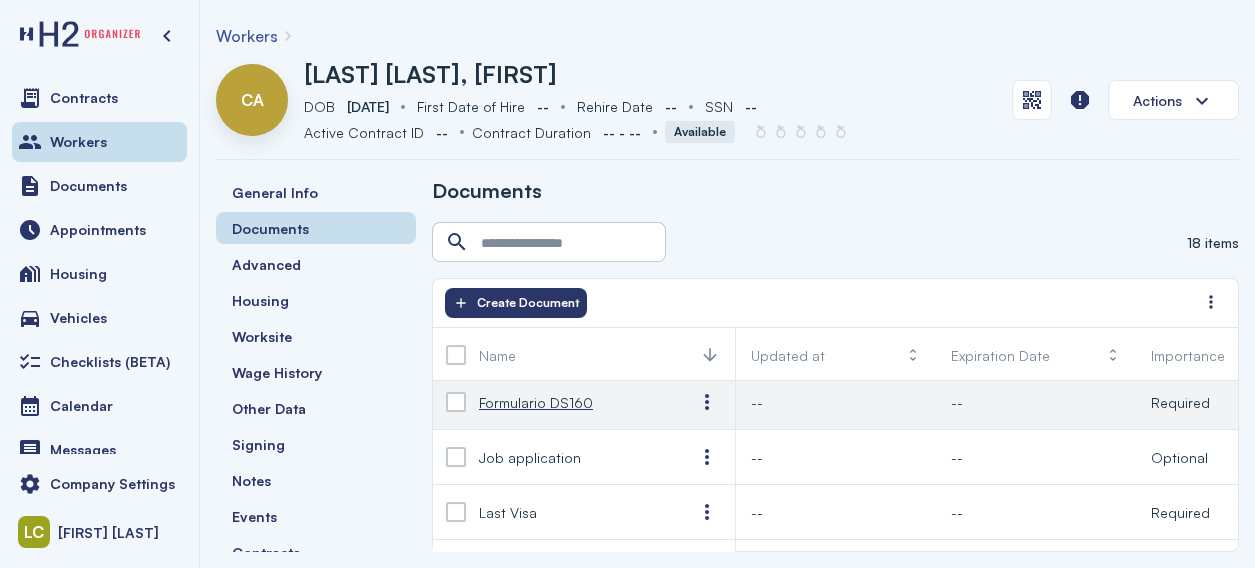 drag, startPoint x: 545, startPoint y: 397, endPoint x: 585, endPoint y: 399, distance: 40.04997 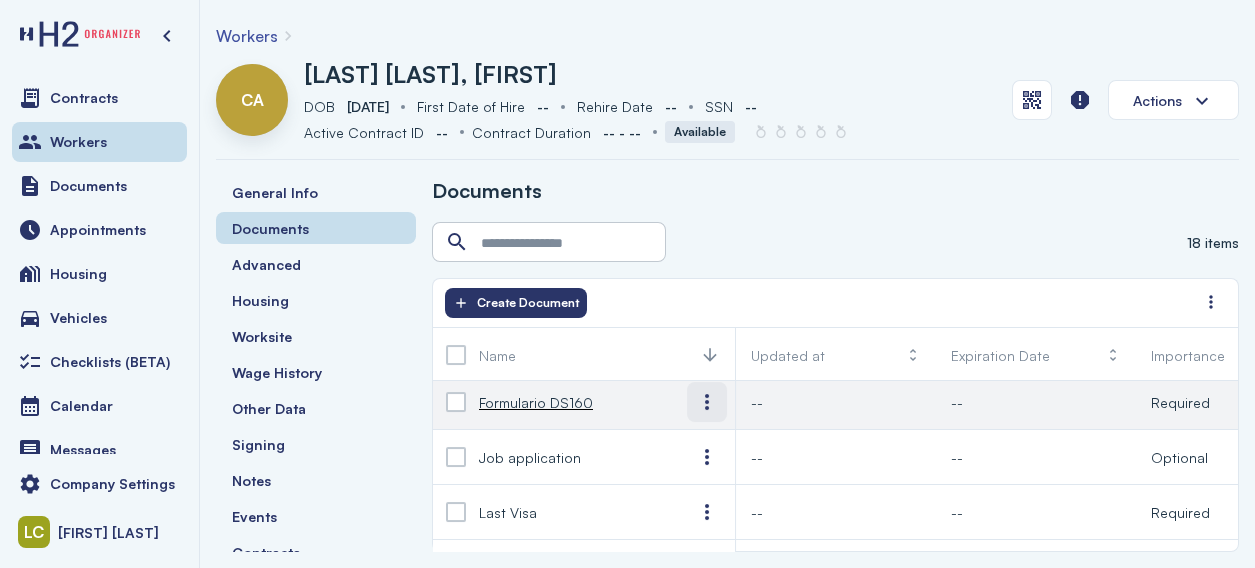 click at bounding box center (707, 402) 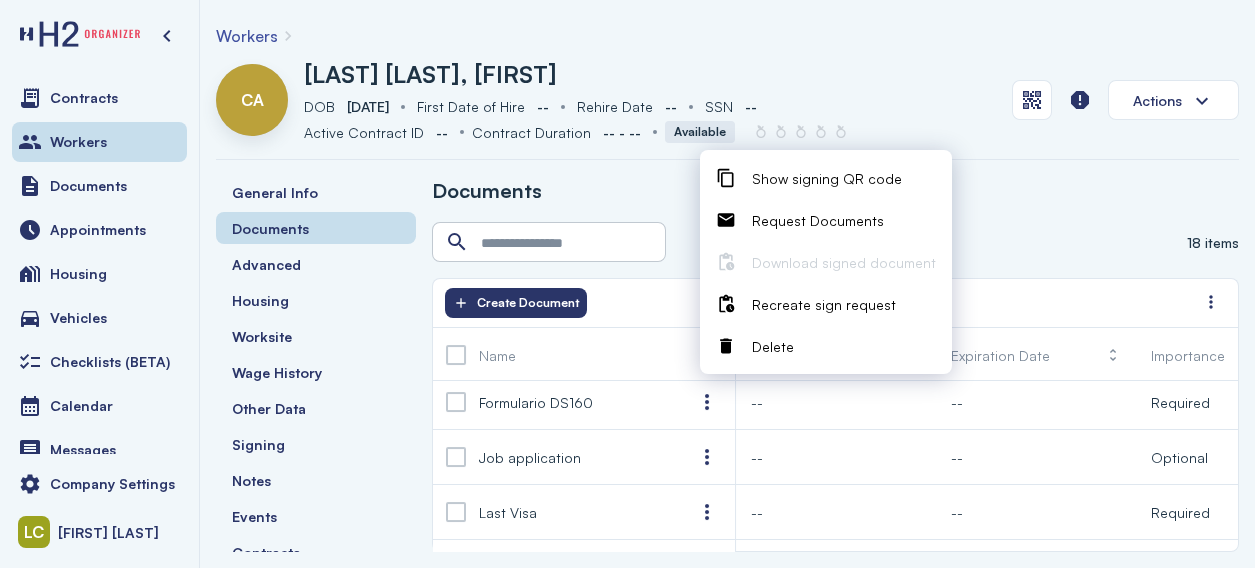 scroll, scrollTop: 277, scrollLeft: 171, axis: both 